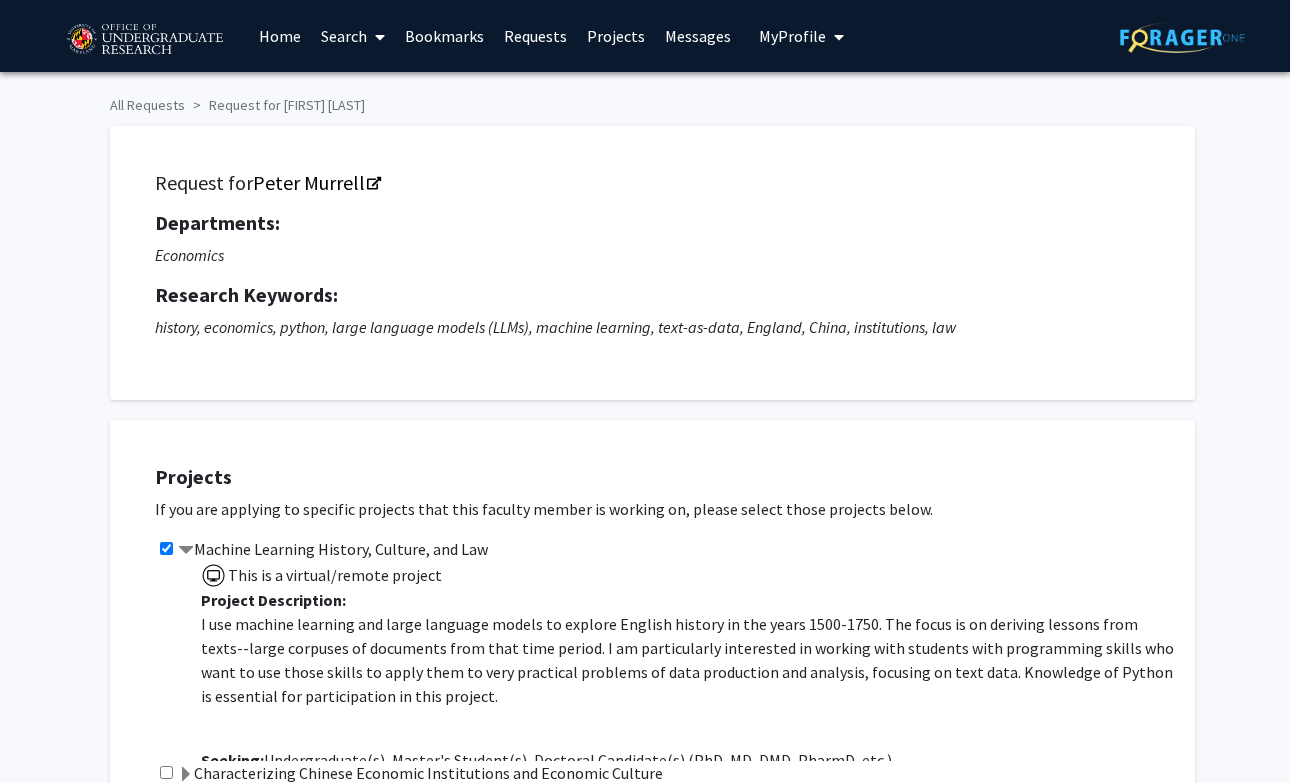 scroll, scrollTop: 0, scrollLeft: 0, axis: both 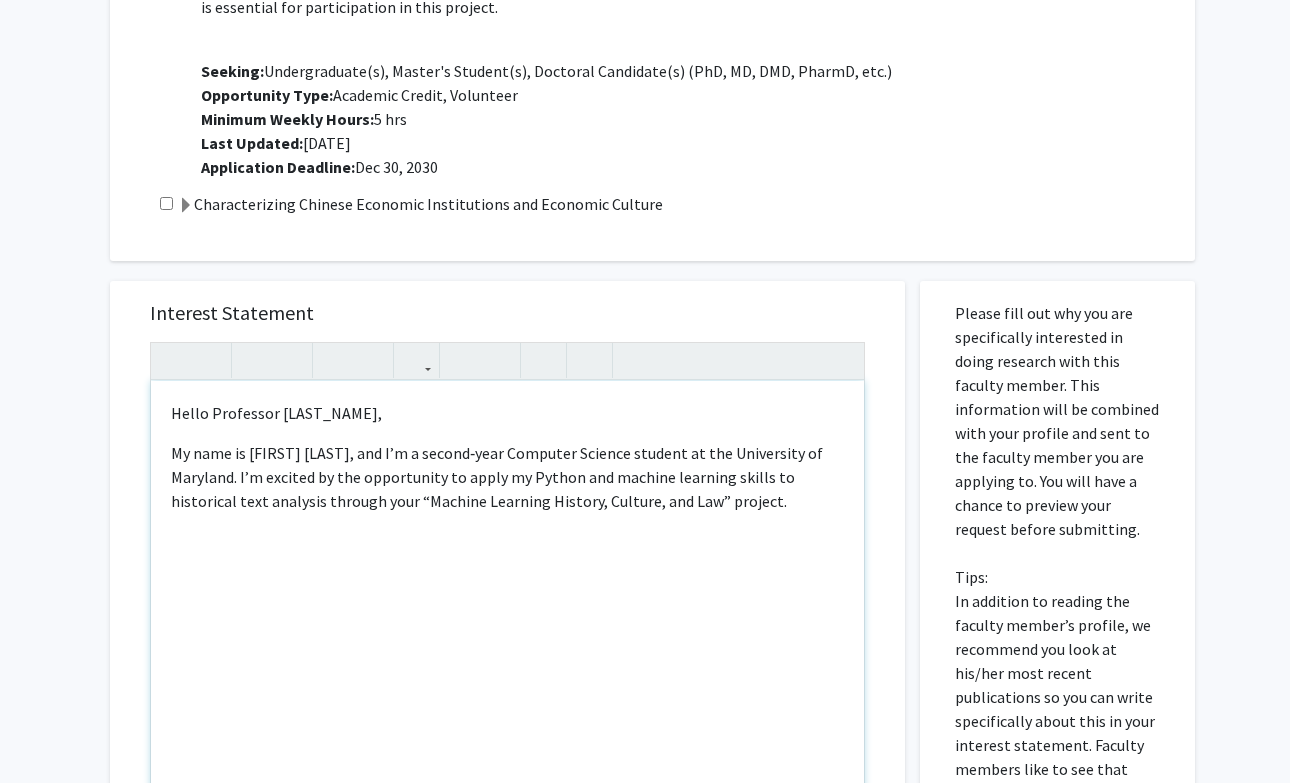 click on "My name is [FIRST] [LAST], and I’m a second‑year Computer Science student at the University of Maryland. I’m excited by the opportunity to apply my Python and machine learning skills to historical text analysis through your “Machine Learning History, Culture, and Law” project." at bounding box center [507, 477] 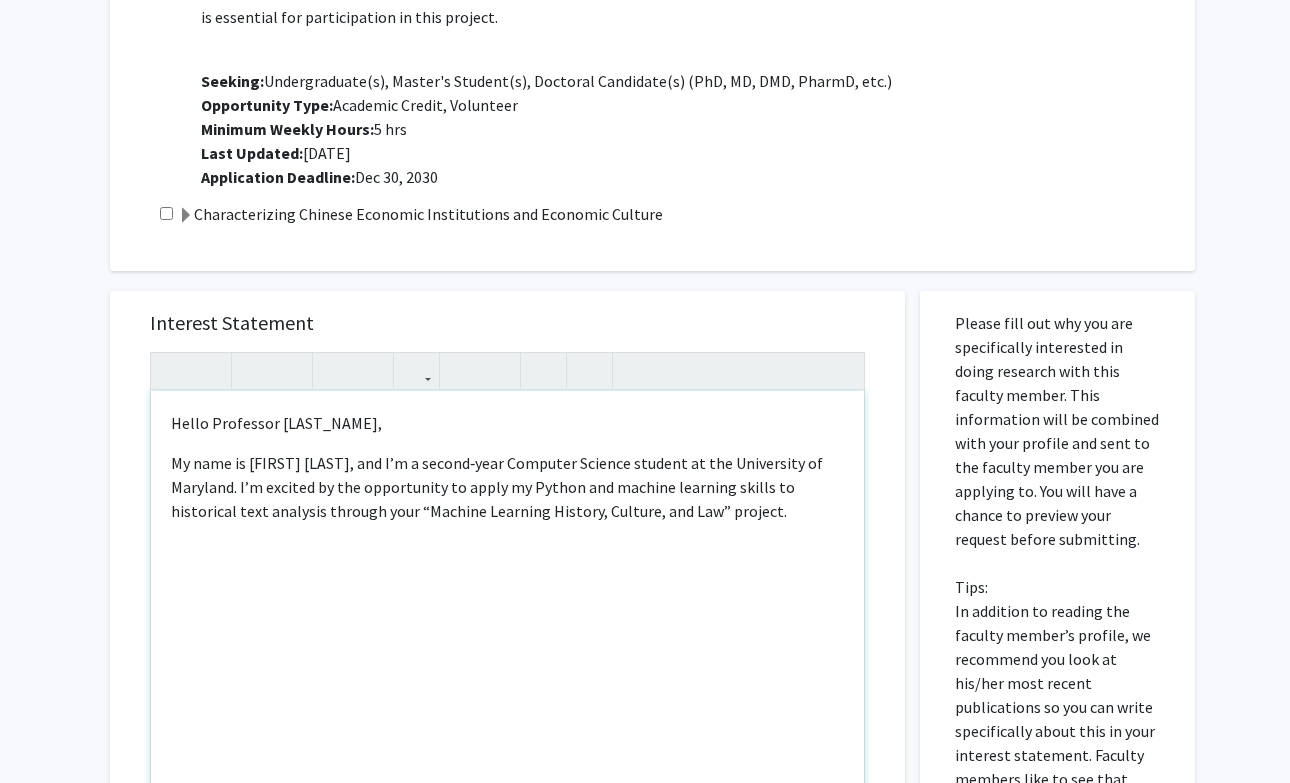 scroll, scrollTop: 561, scrollLeft: 0, axis: vertical 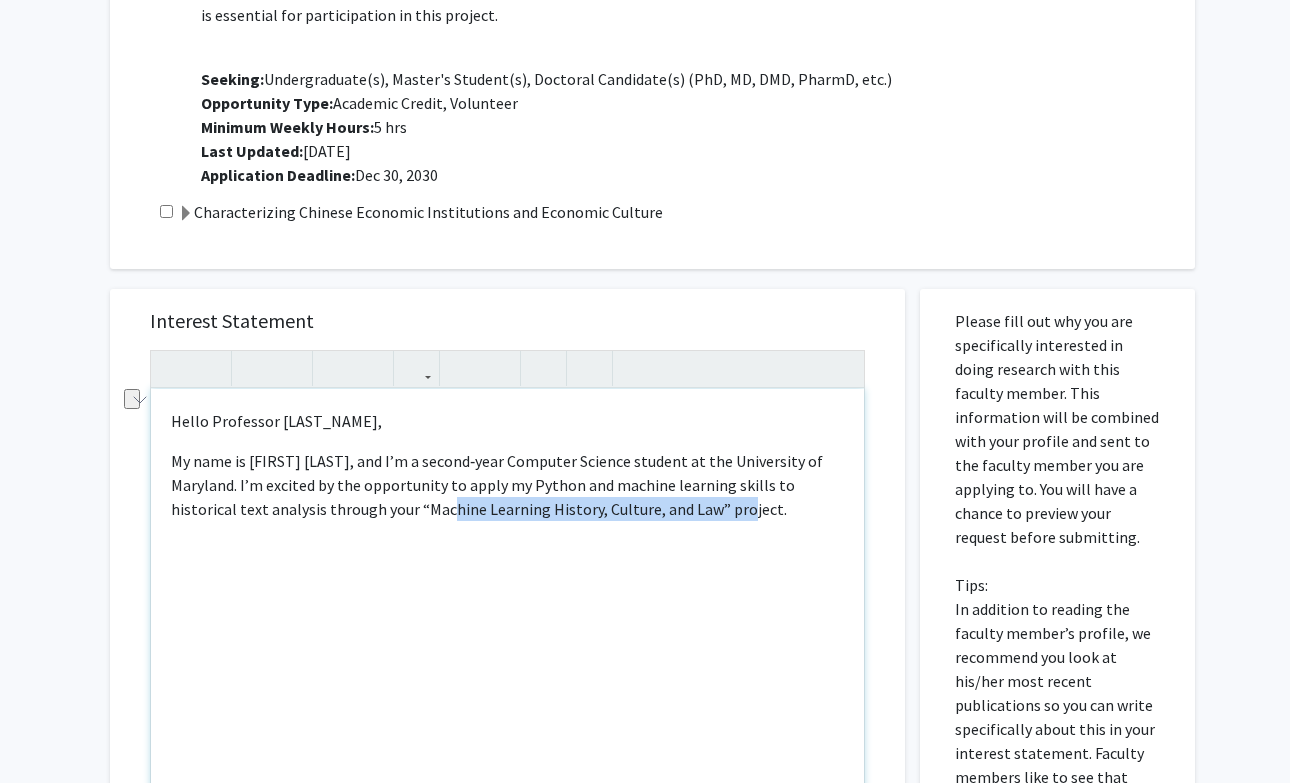 drag, startPoint x: 413, startPoint y: 510, endPoint x: 709, endPoint y: 507, distance: 296.0152 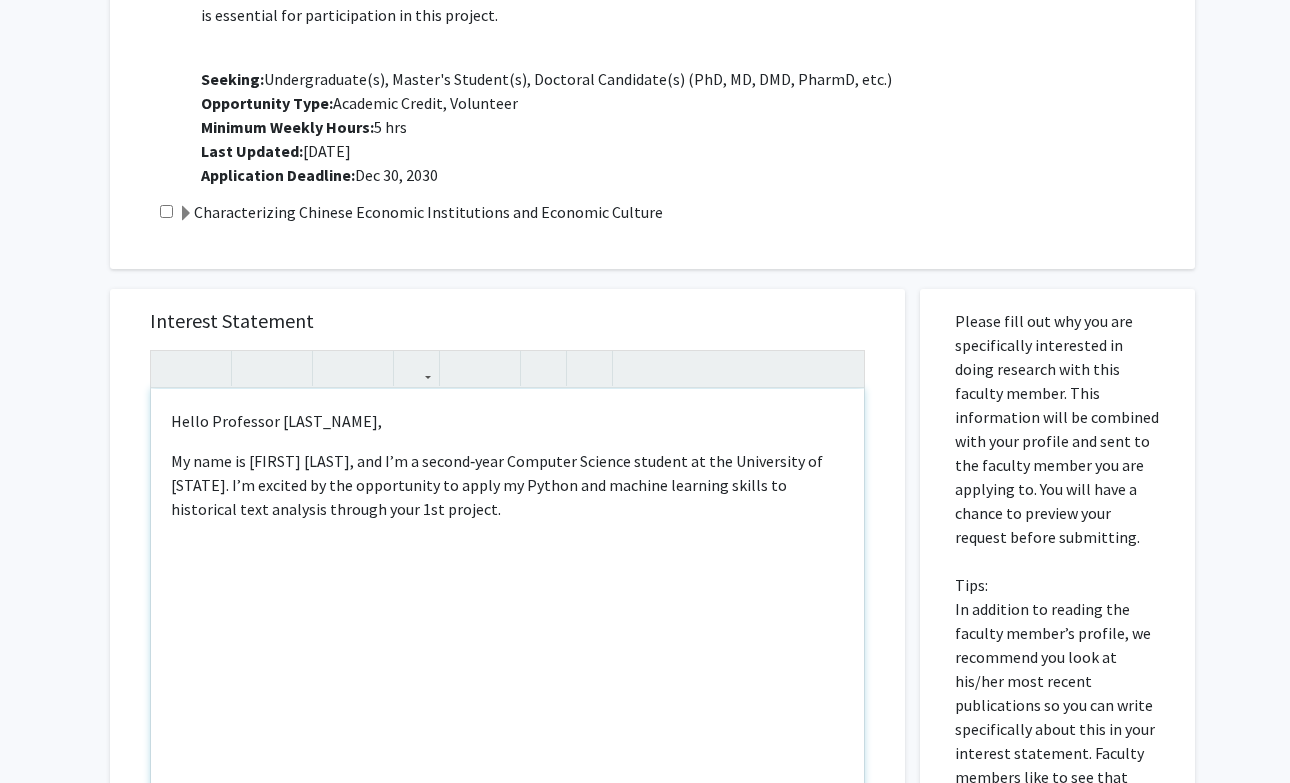 click on "My name is [FIRST] [LAST], and I’m a second‑year Computer Science student at the University of [STATE]. I’m excited by the opportunity to apply my Python and machine learning skills to historical text analysis through your 1st project." at bounding box center (507, 485) 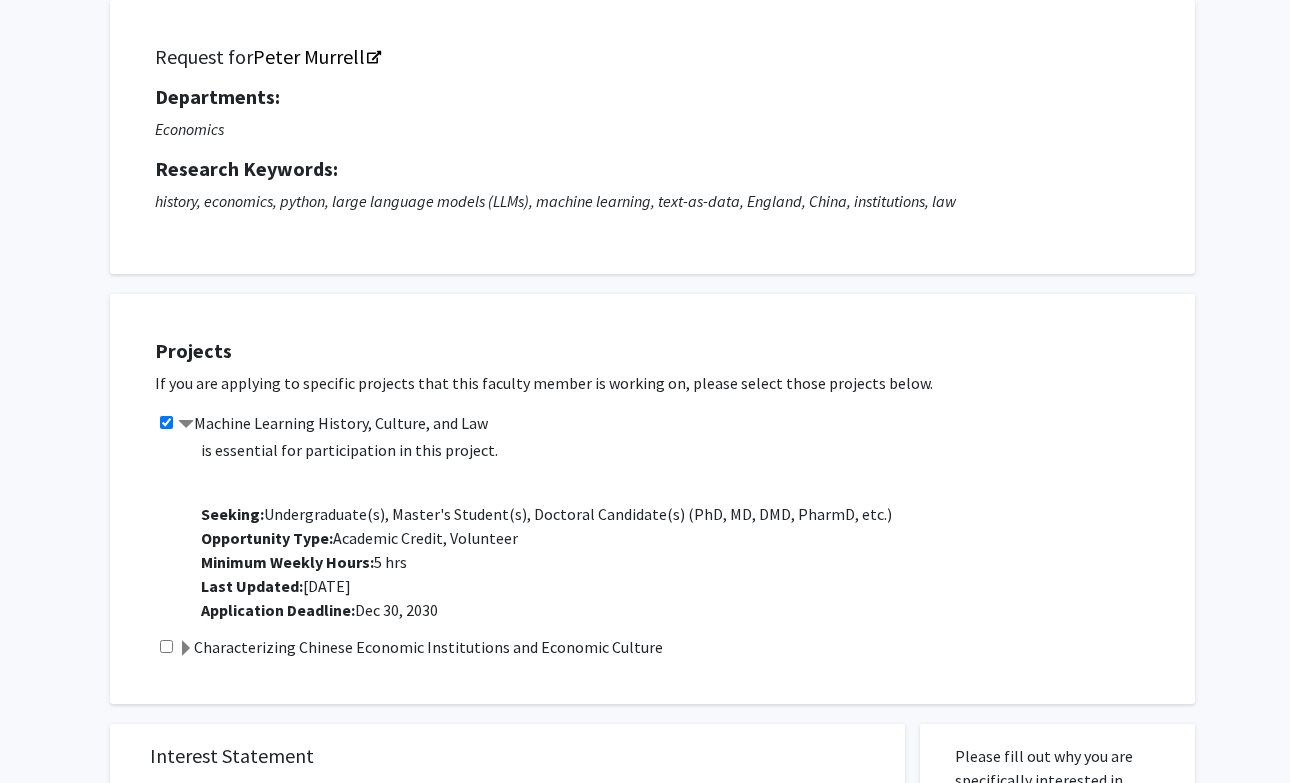 scroll, scrollTop: 132, scrollLeft: 0, axis: vertical 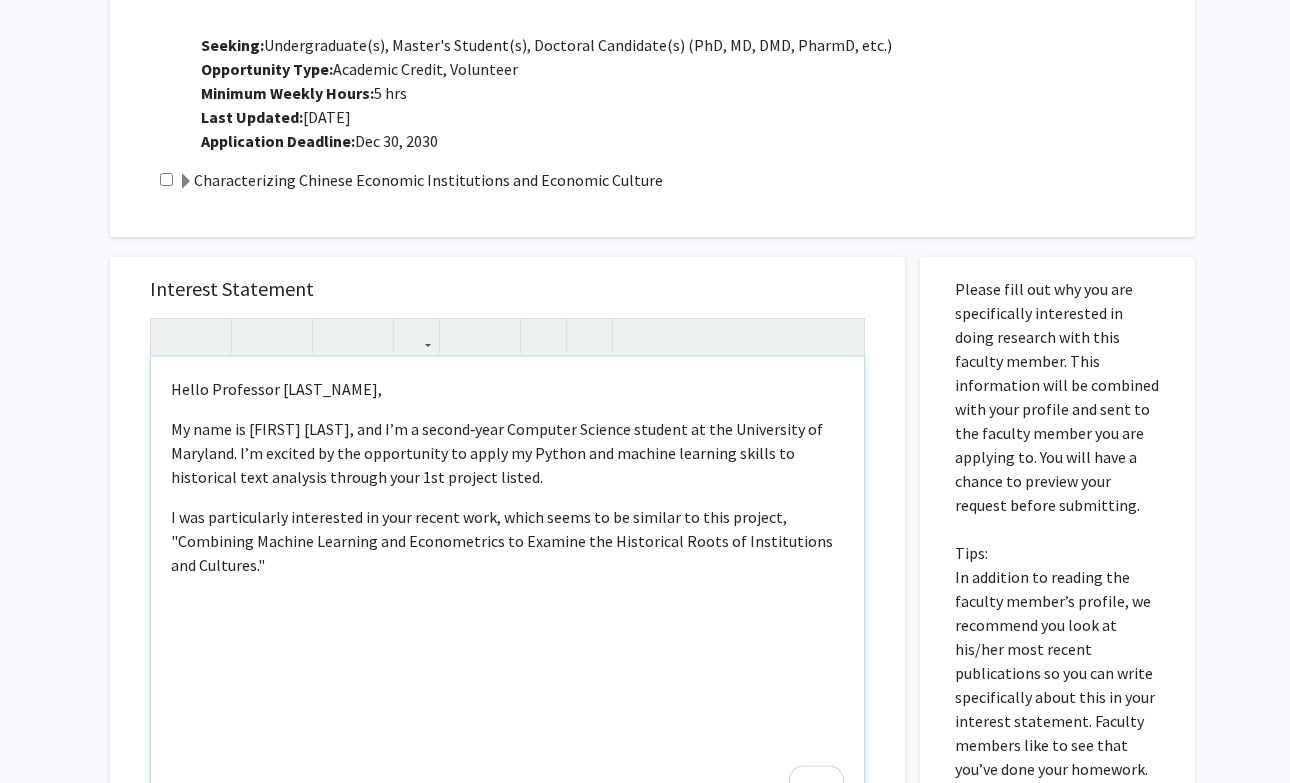 click on "I was particularly interested in your recent work, which seems to be similar to this project, "Combining Machine Learning and Econometrics to Examine the Historical Roots of Institutions and Cultures."" at bounding box center [507, 541] 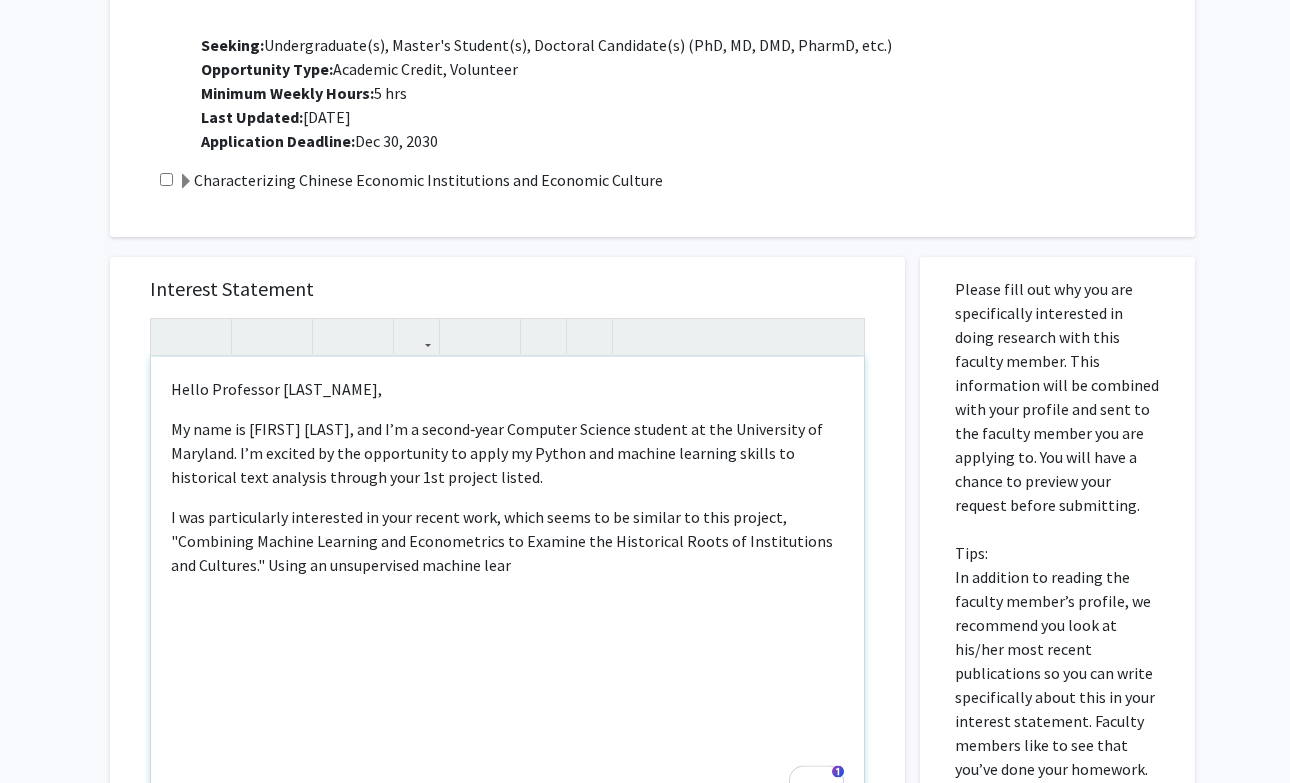 click on "I was particularly interested in your recent work, which seems to be similar to this project, "Combining Machine Learning and Econometrics to Examine the Historical Roots of Institutions and Cultures." Using an unsupervised machine lear" at bounding box center (507, 541) 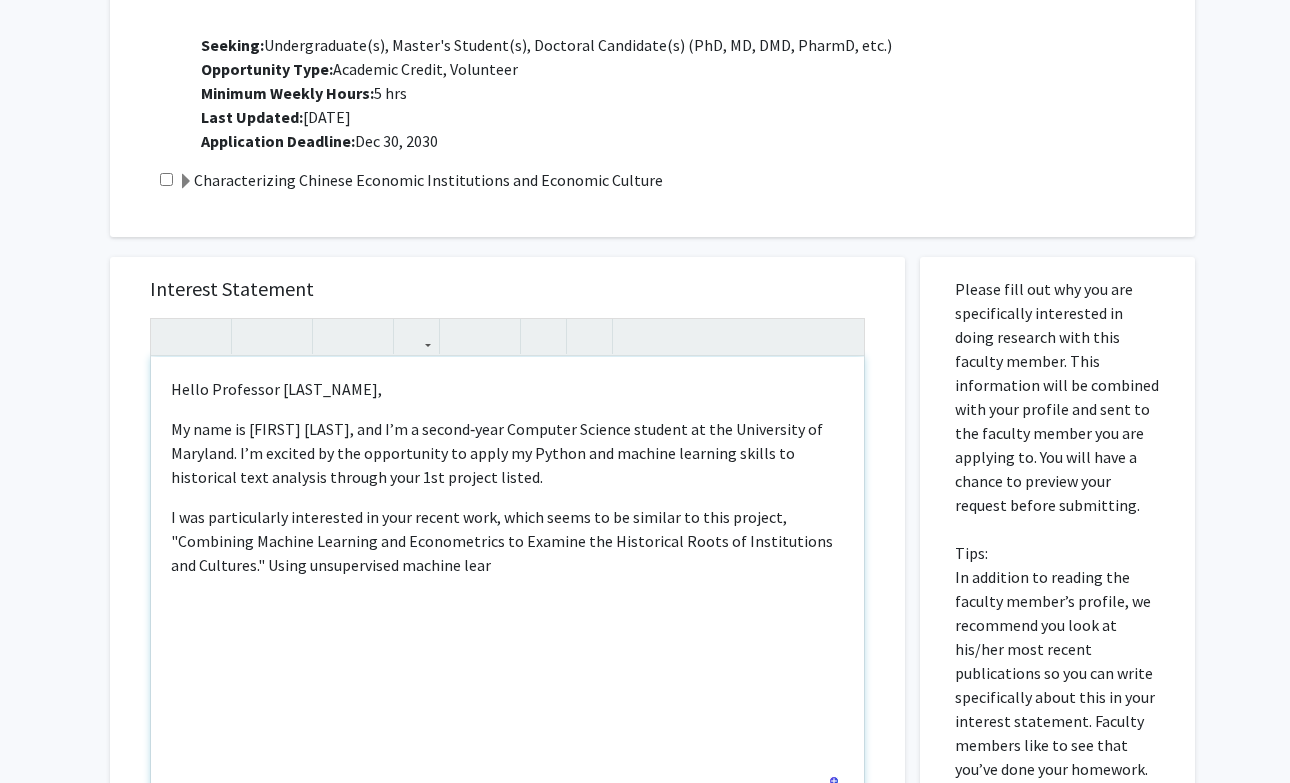 click on "I was particularly interested in your recent work, which seems to be similar to this project, "Combining Machine Learning and Econometrics to Examine the Historical Roots of Institutions and Cultures." Using unsupervised machine lear" at bounding box center [507, 541] 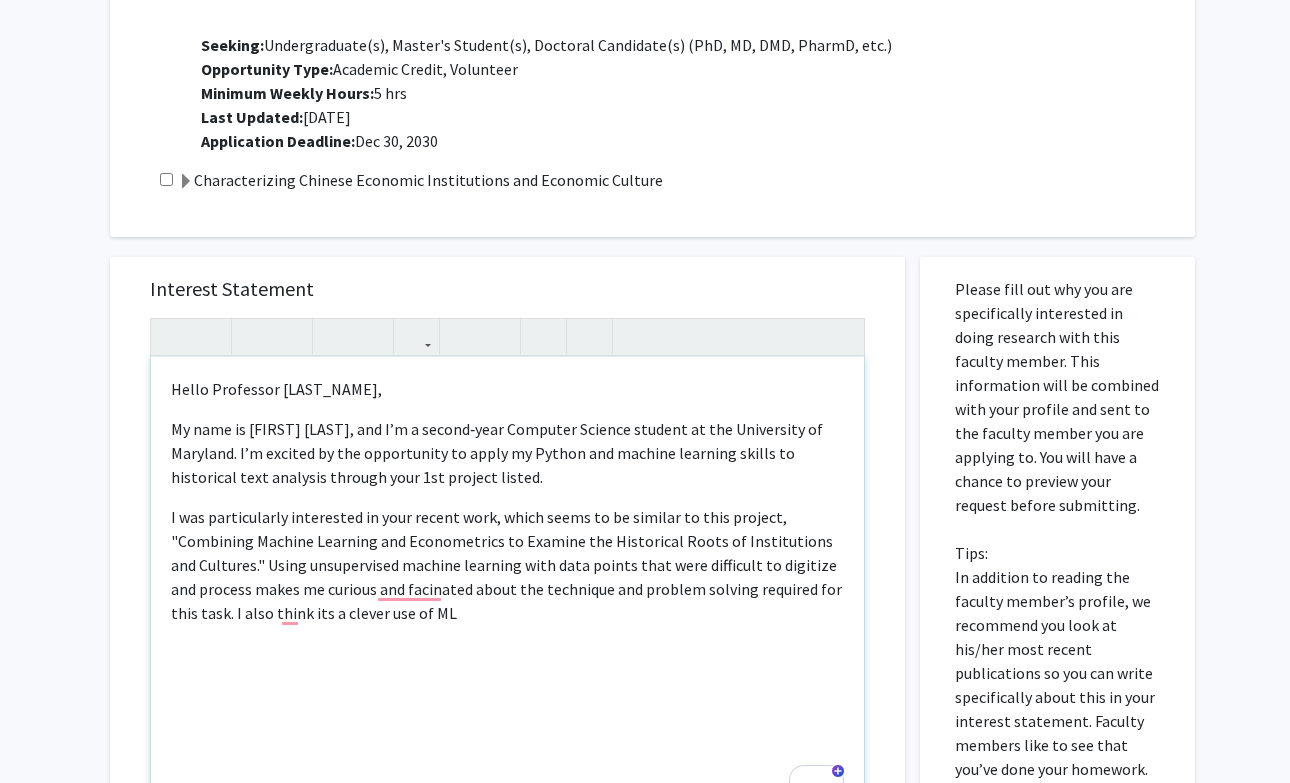 drag, startPoint x: 460, startPoint y: 618, endPoint x: 300, endPoint y: 615, distance: 160.02812 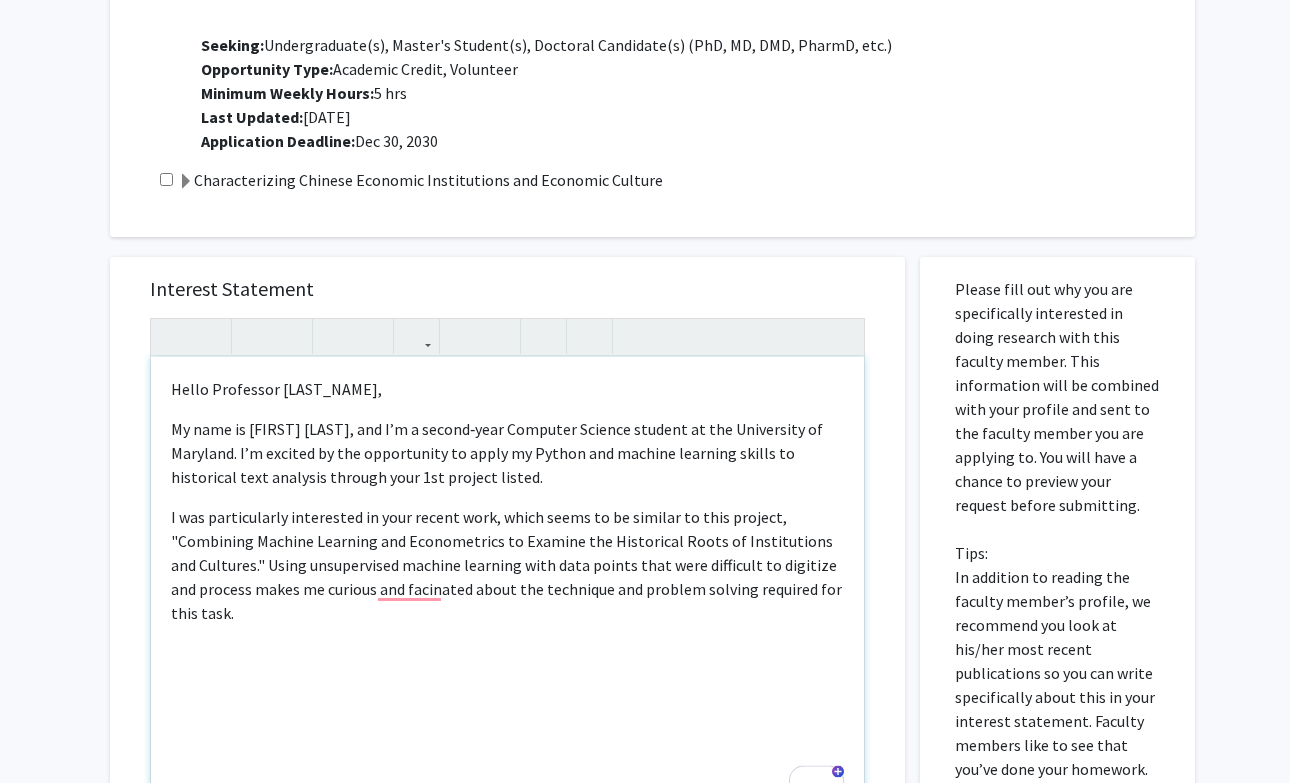 click on "I was particularly interested in your recent work, which seems to be similar to this project, "Combining Machine Learning and Econometrics to Examine the Historical Roots of Institutions and Cultures." Using unsupervised machine learning with data points that were difficult to digitize and process makes me curious and facinated about the technique and problem solving required for this task." at bounding box center [507, 565] 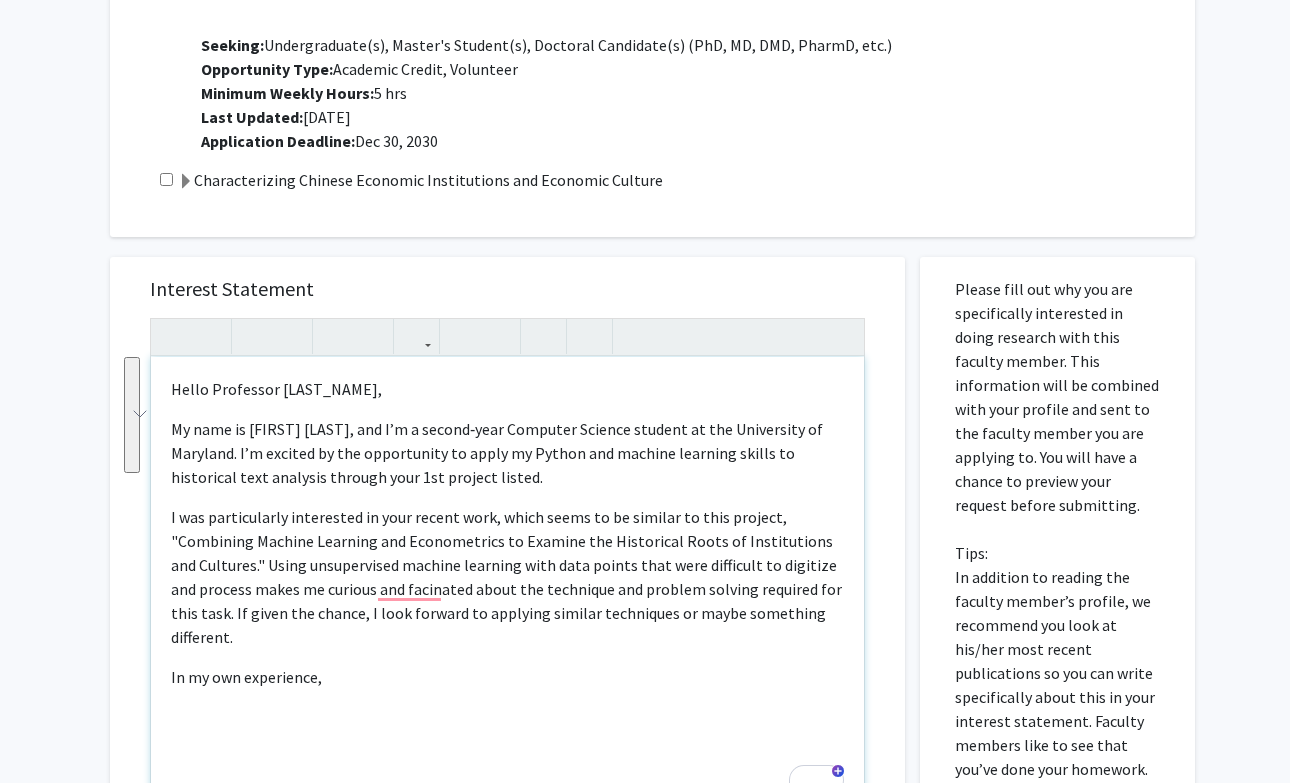 drag, startPoint x: 170, startPoint y: 517, endPoint x: 852, endPoint y: 605, distance: 687.654 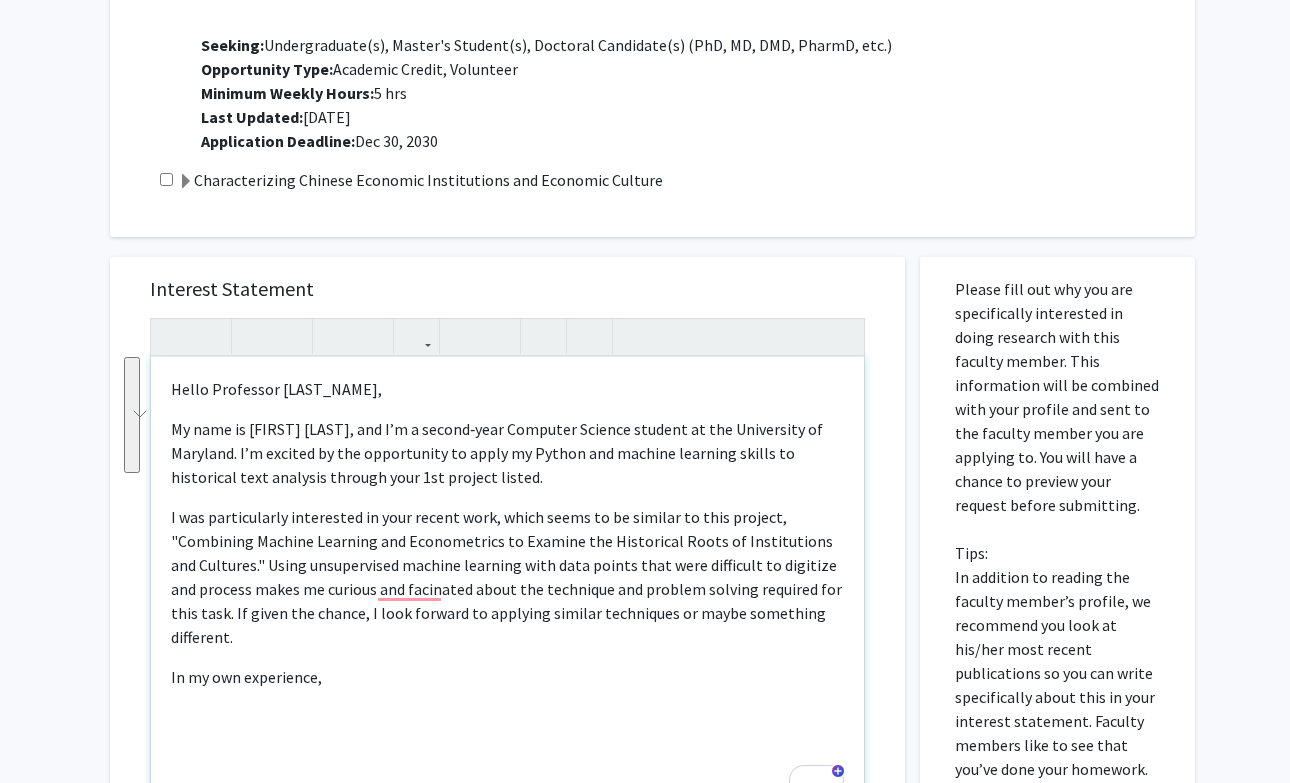 click on "My name is [FIRST] [LAST], and I’m a second‑year Computer Science student at the University of Maryland. I’m excited by the opportunity to apply my Python and machine learning skills to historical text analysis through your 1st project listed." at bounding box center [507, 453] 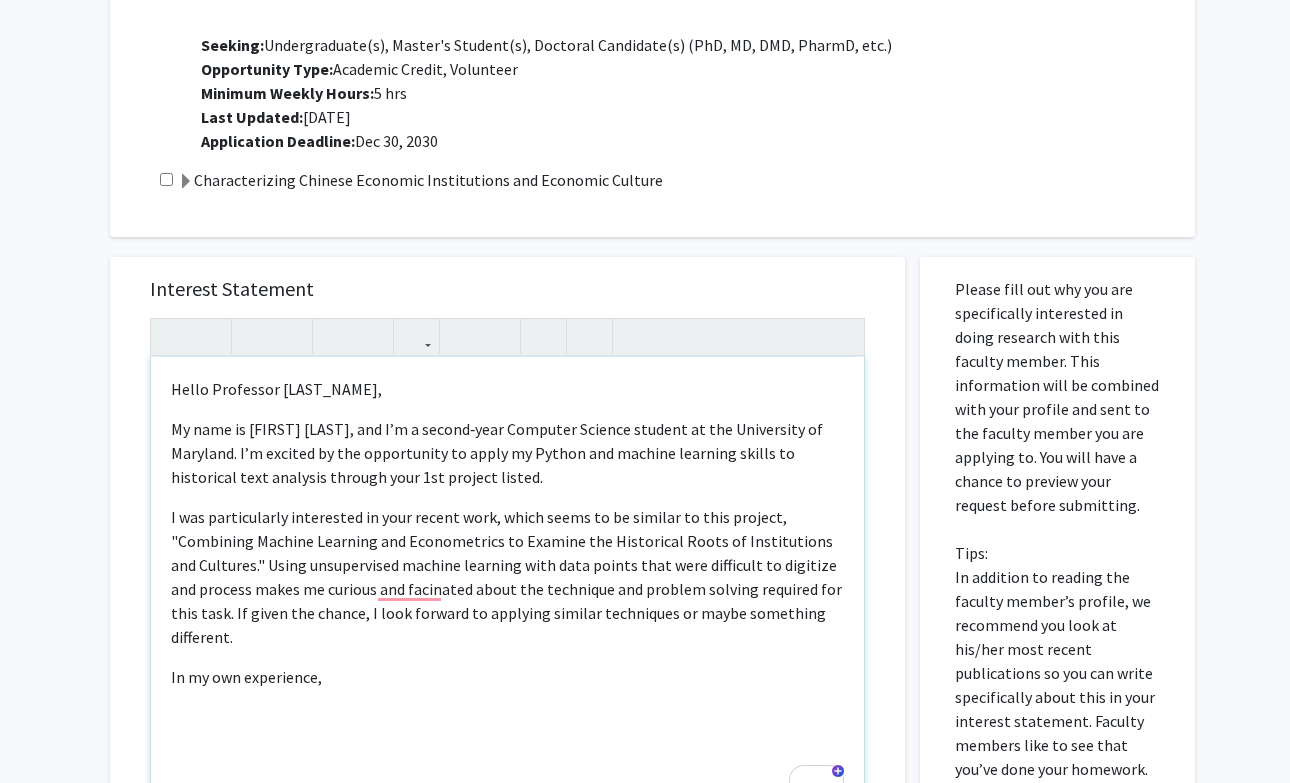 click on "My name is [FIRST] [LAST], and I’m a second‑year Computer Science student at the University of Maryland. I’m excited by the opportunity to apply my Python and machine learning skills to historical text analysis through your 1st project listed." at bounding box center (507, 453) 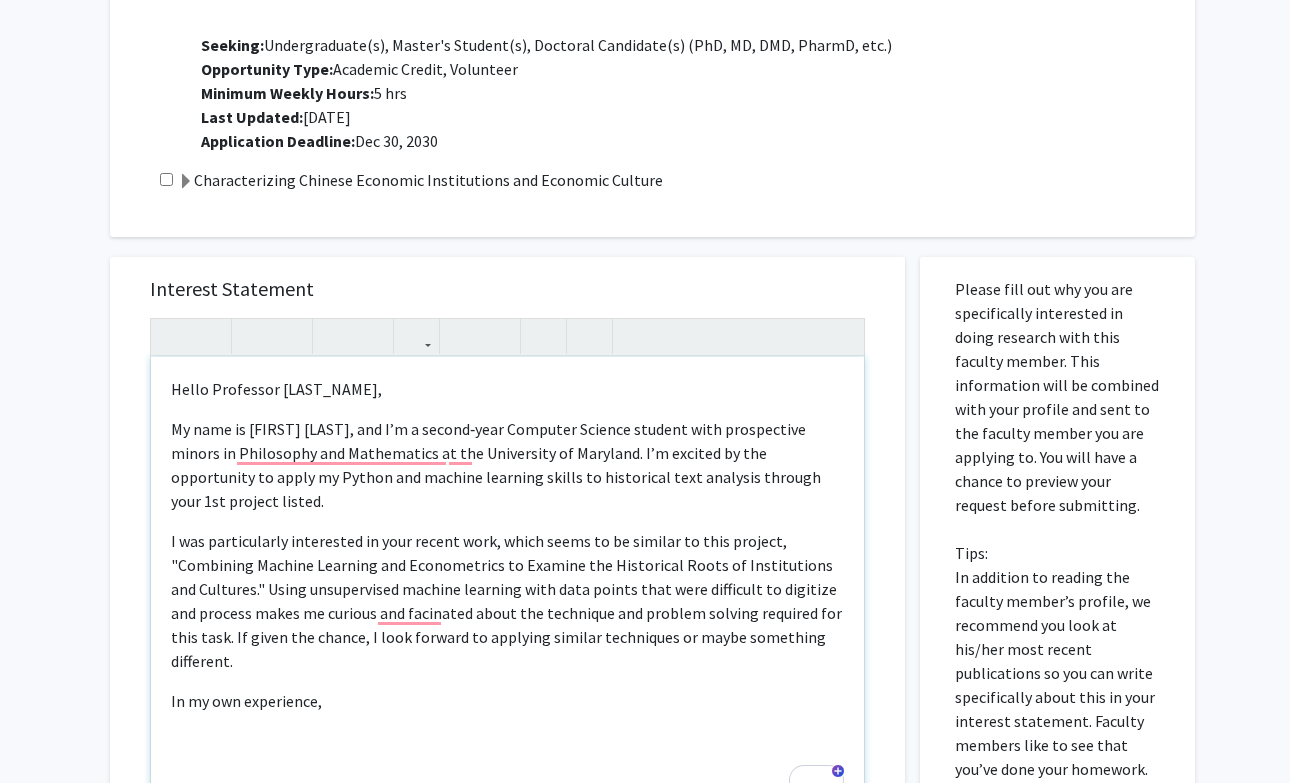 click on "Hello Professor [LAST NAME], My name is [FIRST] [LAST], and I’m a second‑year Computer Science student with prospective minors in Philosophy and Mathematics at the University of Maryland. I’m excited by the opportunity to apply my Python and machine learning skills to historical text analysis through your 1st project listed. I was particularly interested in your recent work, which seems to be similar to this project, "Combining Machine Learning and Econometrics to Examine the Historical Roots of Institutions and Cultures." Using unsupervised machine learning with data points that were difficult to digitize and process makes me curious and facinated about the technique and problem solving required for this task. If given the chance, I look forward to applying similar techniques or maybe something different.  In my own experience," at bounding box center [507, 586] 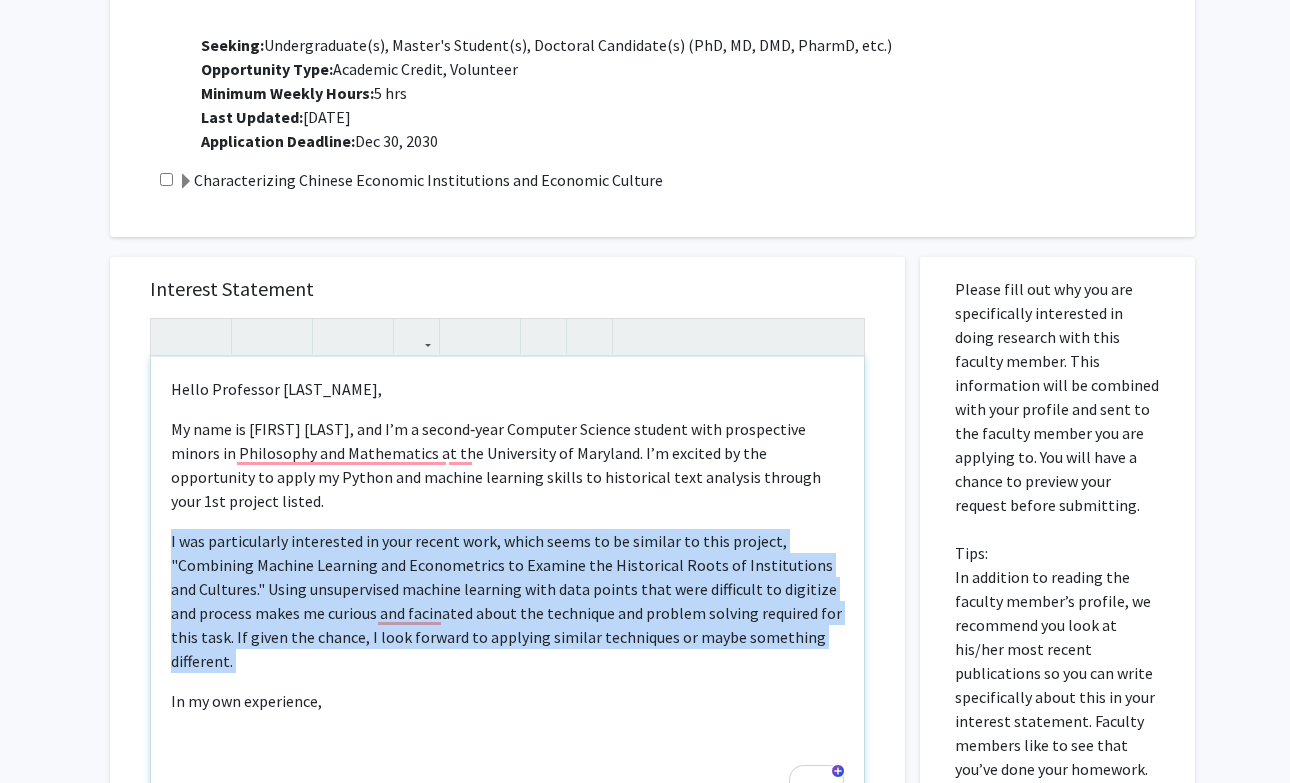 drag, startPoint x: 850, startPoint y: 645, endPoint x: 163, endPoint y: 550, distance: 693.5373 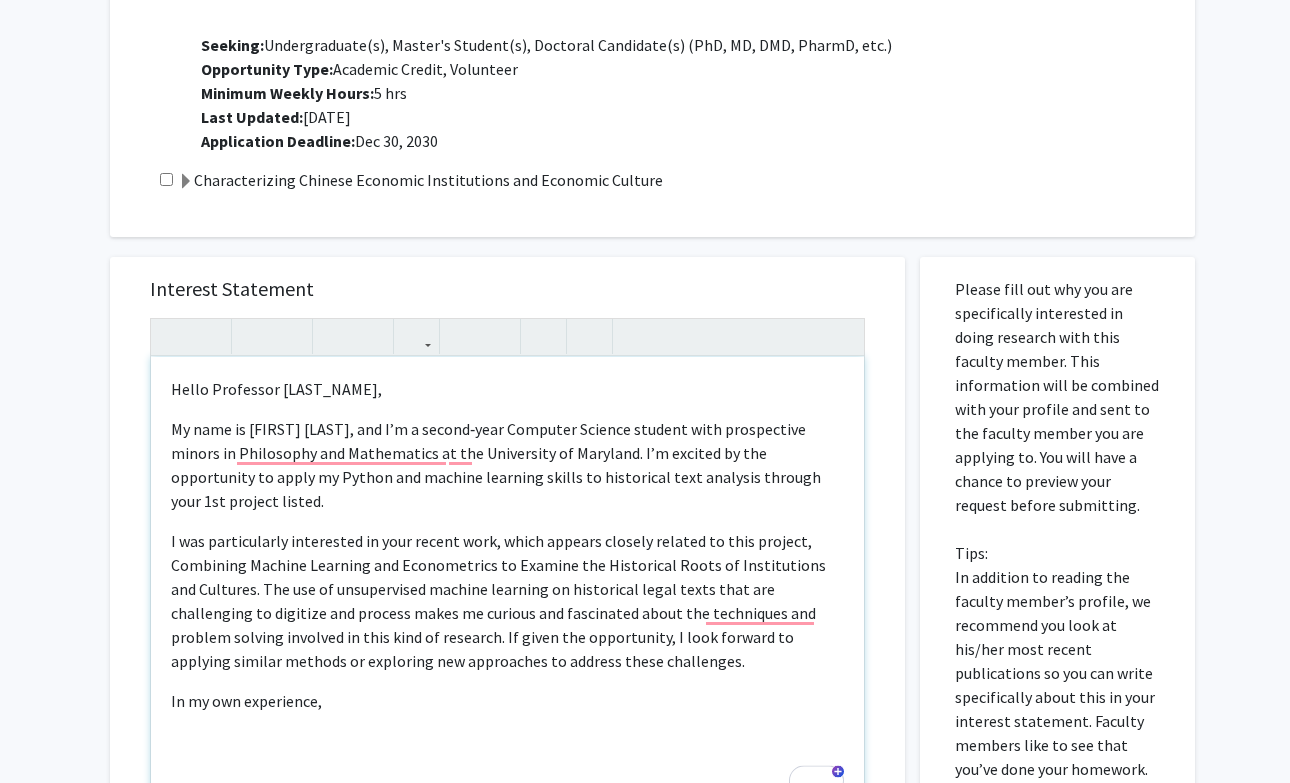 click on "Hello Professor [LAST_NAME], My name is [FIRST] [LAST], and I’m a second‑year Computer Science student with prospective minors in Philosophy and Mathematics at the University of Maryland. I’m excited by the opportunity to apply my Python and machine learning skills to historical text analysis through your 1st project listed. I was particularly interested in your recent work, which appears closely related to this project, Combining Machine Learning and Econometrics to Examine the Historical Roots of Institutions and Cultures. The use of unsupervised machine learning on historical legal texts that are challenging to digitize and process makes me curious and fascinated about the techniques and problem solving involved in this kind of research. If given the opportunity, I look forward to applying similar methods or exploring new approaches to address these challenges. In my own experience," at bounding box center [507, 586] 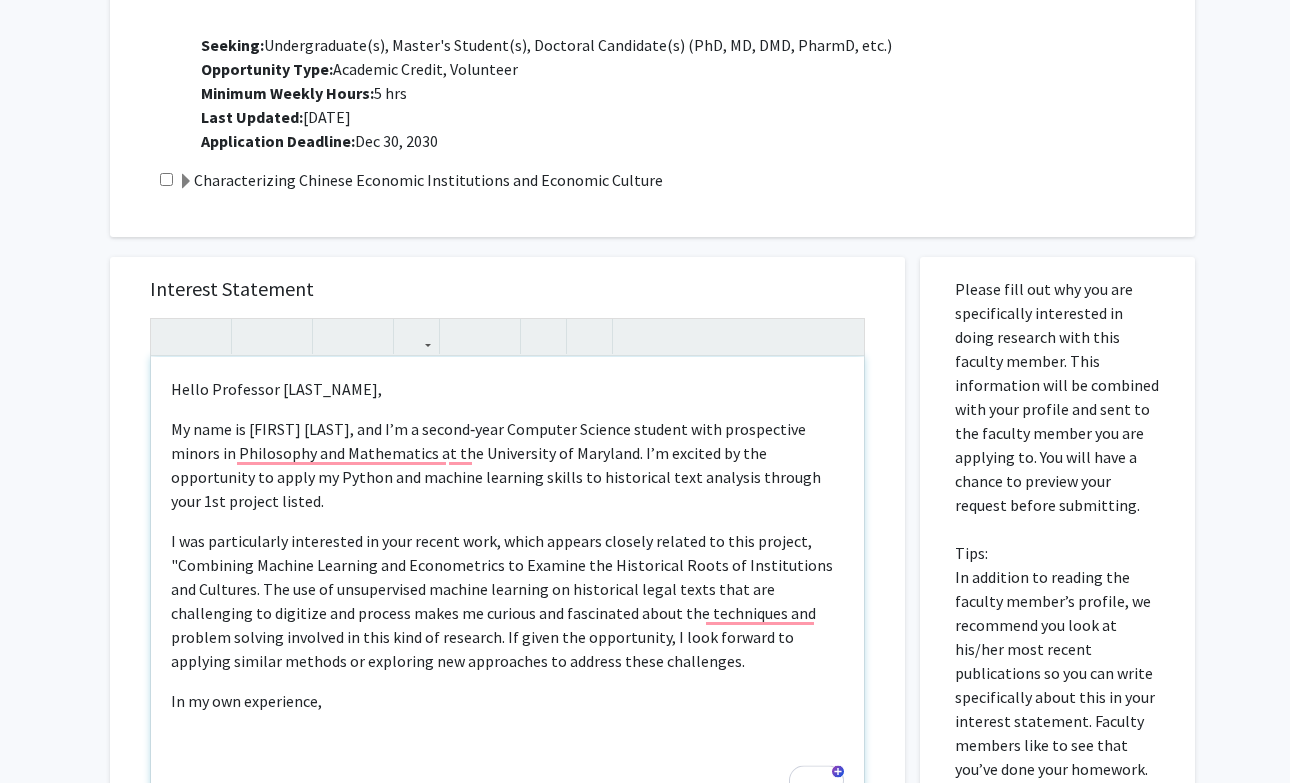 click on "I was particularly interested in your recent work, which appears closely related to this project, "Combining Machine Learning and Econometrics to Examine the Historical Roots of Institutions and Cultures. The use of unsupervised machine learning on historical legal texts that are challenging to digitize and process makes me curious and fascinated about the techniques and problem solving involved in this kind of research. If given the opportunity, I look forward to applying similar methods or exploring new approaches to address these challenges." 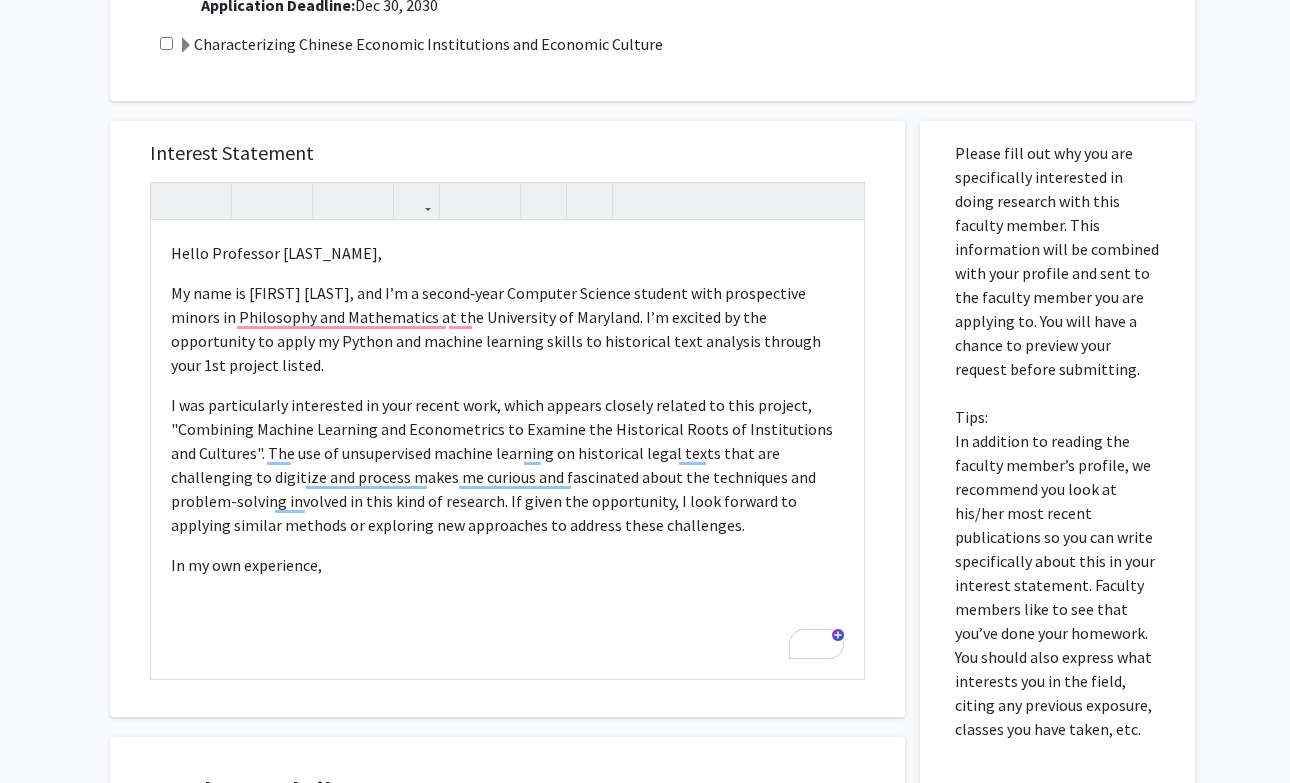 scroll, scrollTop: 748, scrollLeft: 0, axis: vertical 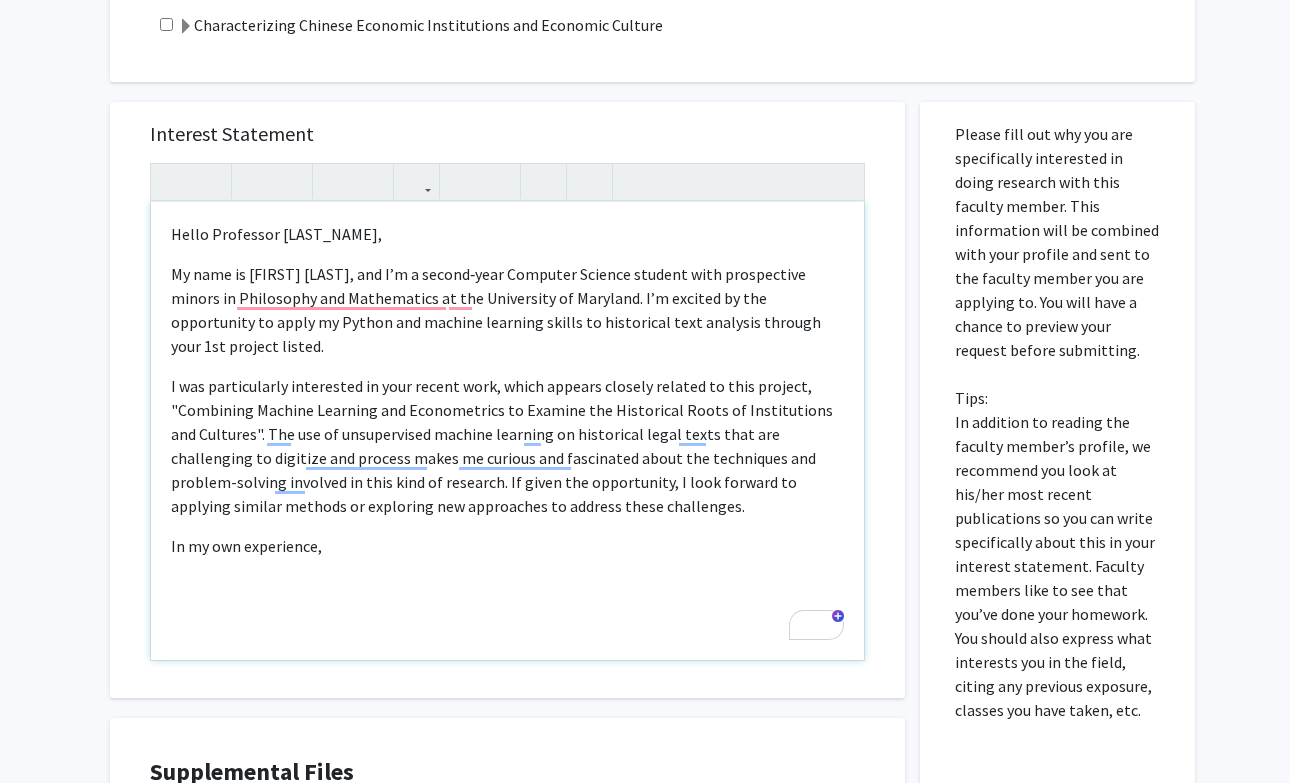 click on "In my own experience," 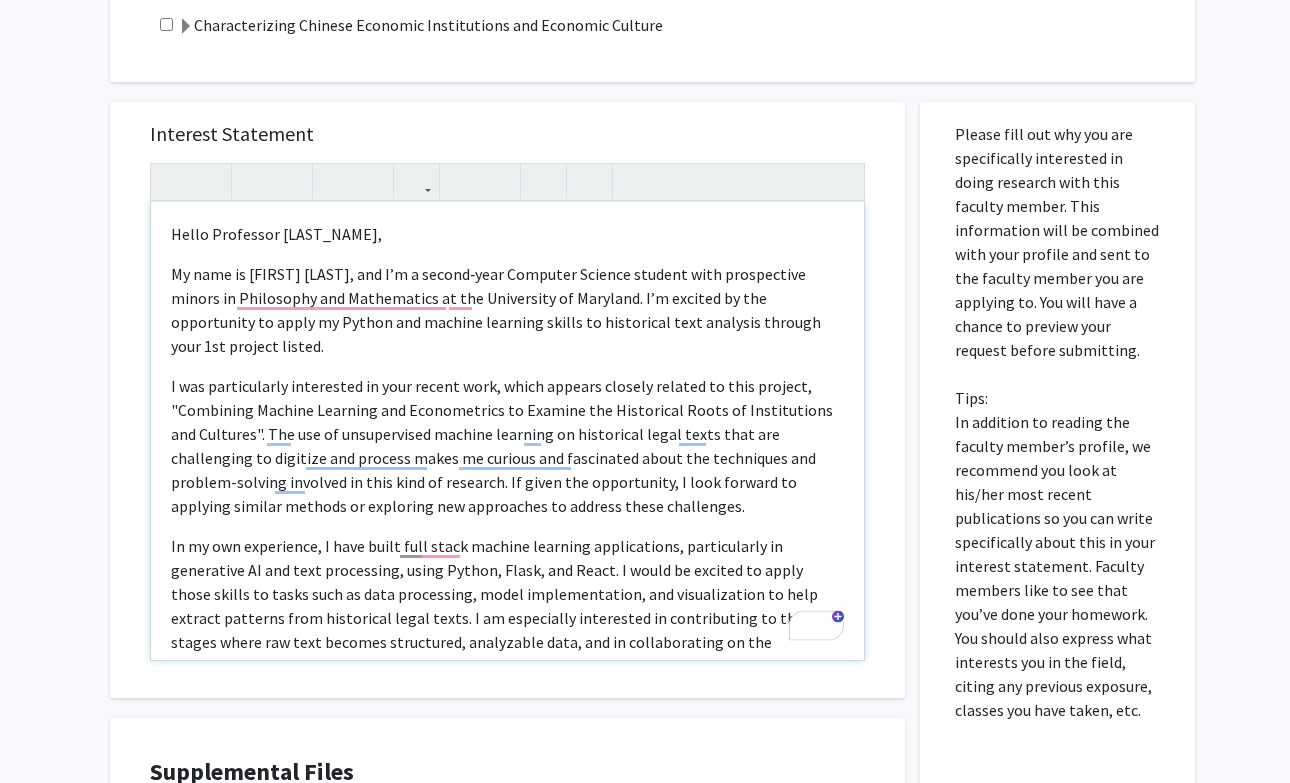 scroll, scrollTop: 115, scrollLeft: 0, axis: vertical 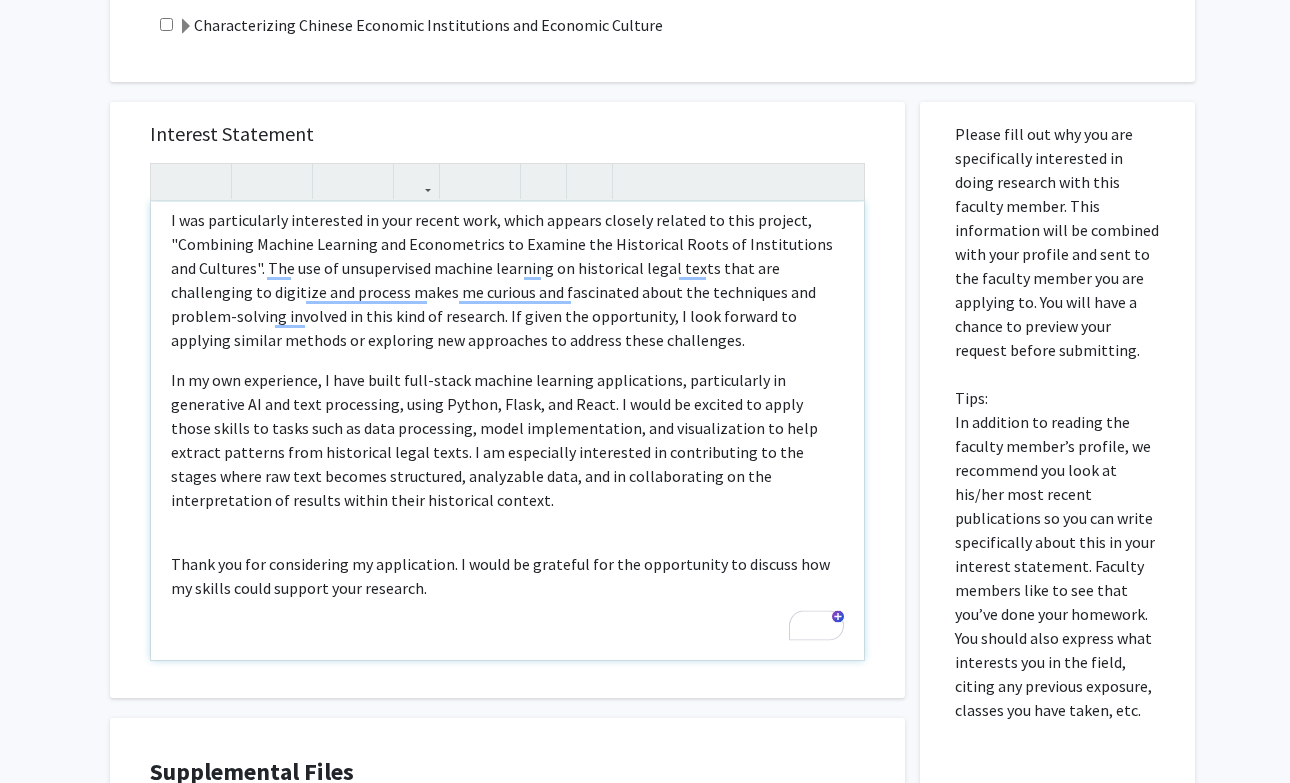 click on "Thank you for considering my application. I would be grateful for the opportunity to discuss how my skills could support your research." 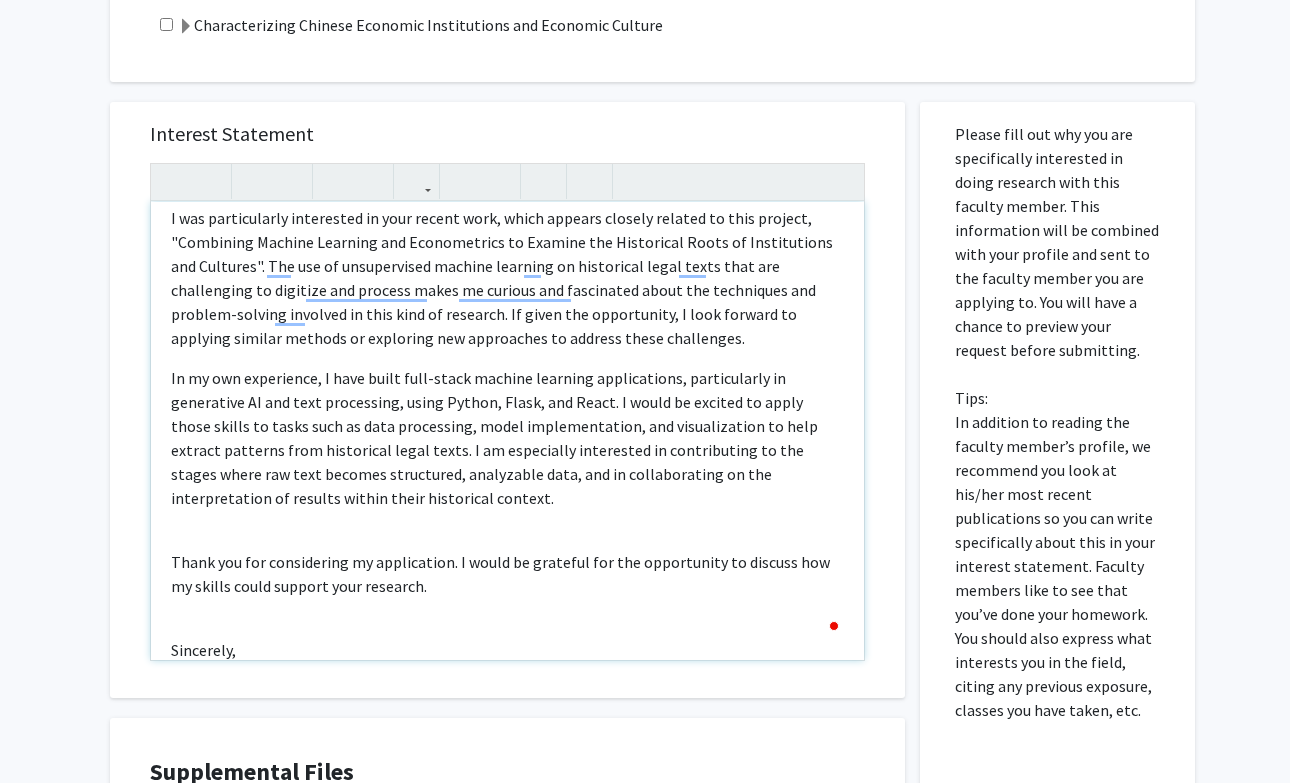 scroll, scrollTop: 208, scrollLeft: 0, axis: vertical 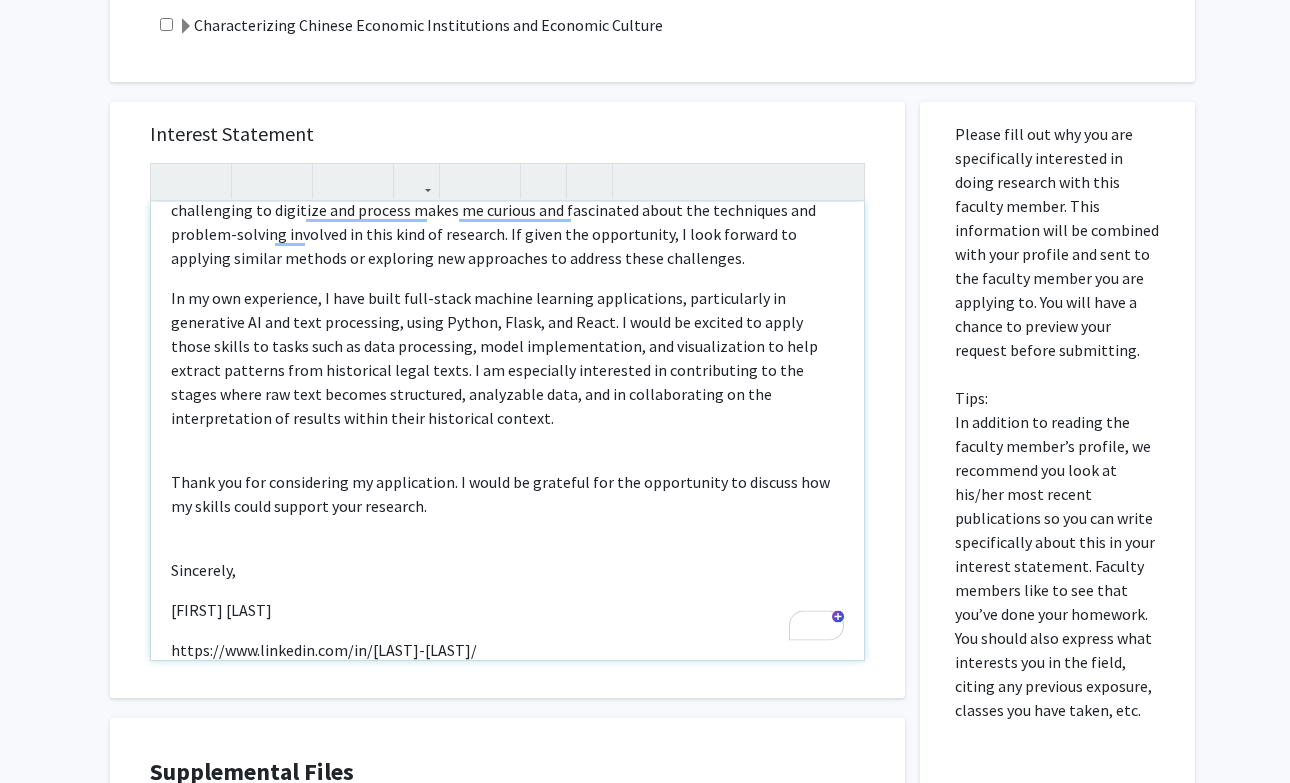 click on "Hello Professor [LAST NAME], My name is [FIRST] [LAST], and I’m a second‑year Computer Science student with prospective minors in Philosophy and Mathematics at the University of Maryland. I’m excited by the opportunity to apply my Python and machine learning skills to historical text analysis through your 1st project listed. I was particularly interested in your recent work, which appears closely related to this project, "Combining Machine Learning and Econometrics to Examine the Historical Roots of Institutions and Cultures". The use of unsupervised machine learning on historical legal texts that are challenging to digitize and process makes me curious and fascinated about the techniques and problem-solving involved in this kind of research. If given the opportunity, I look forward to applying similar methods or exploring new approaches to address these challenges. Thank you for considering my application. I would be grateful for the opportunity to discuss how my skills could support your research." at bounding box center (507, 431) 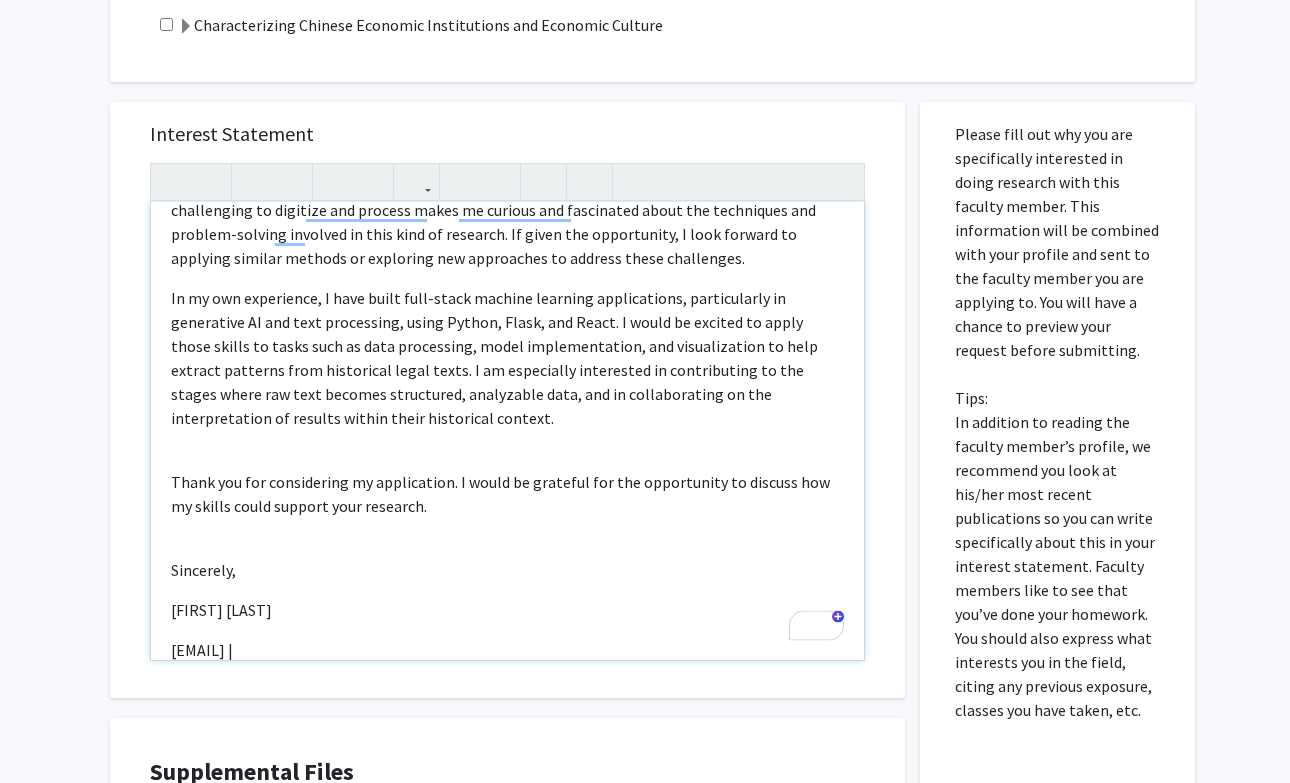 type on "<l>Ipsum Dolorsita Consect,</a><e>Se doei te Incid Utlaboreetdo, mag A’e a minimv‑quis Nostrude Ullamco laboris nisi aliquipexea commod co Duisauteir inr Voluptateve es cil Fugiatnull pa Excepteu. S’o cupidat no pro suntculpaqu of deser mo Animid est laborum perspici undeom is natuserror volu accusant dolorem laud 6to remaper eaquei.</q><a>I inv veritatisqua architecto be vita dictae nemo, enimi quiavol asperna autodit fu cons magnido, "Eosration Sequine Nequepor qui Doloremadipi nu Eiusmod tem Inciduntma Quaer et Minussolutan eli Optiocum". Nih imp qu placeatfacer possimu assumend re temporibus autem quibu offi deb rerumnecess sa evenietv rep recusan itaqu ea hictene sap delectusre volup mai aliasperfe dol asperio-repella minimnos ex ulla corp su laborios. Al commo con quidmaximem, M haru quidemr fa expedita distinc namlibe te cumsoluta nob eligendiop cu nihilim minus quodmaxime.</p><f>Po om lor ipsumdolor, S amet conse adip-elits doeiusm temporin utlaboreetdo, magnaaliquae ad minimvenia QU nos exer ullam..." 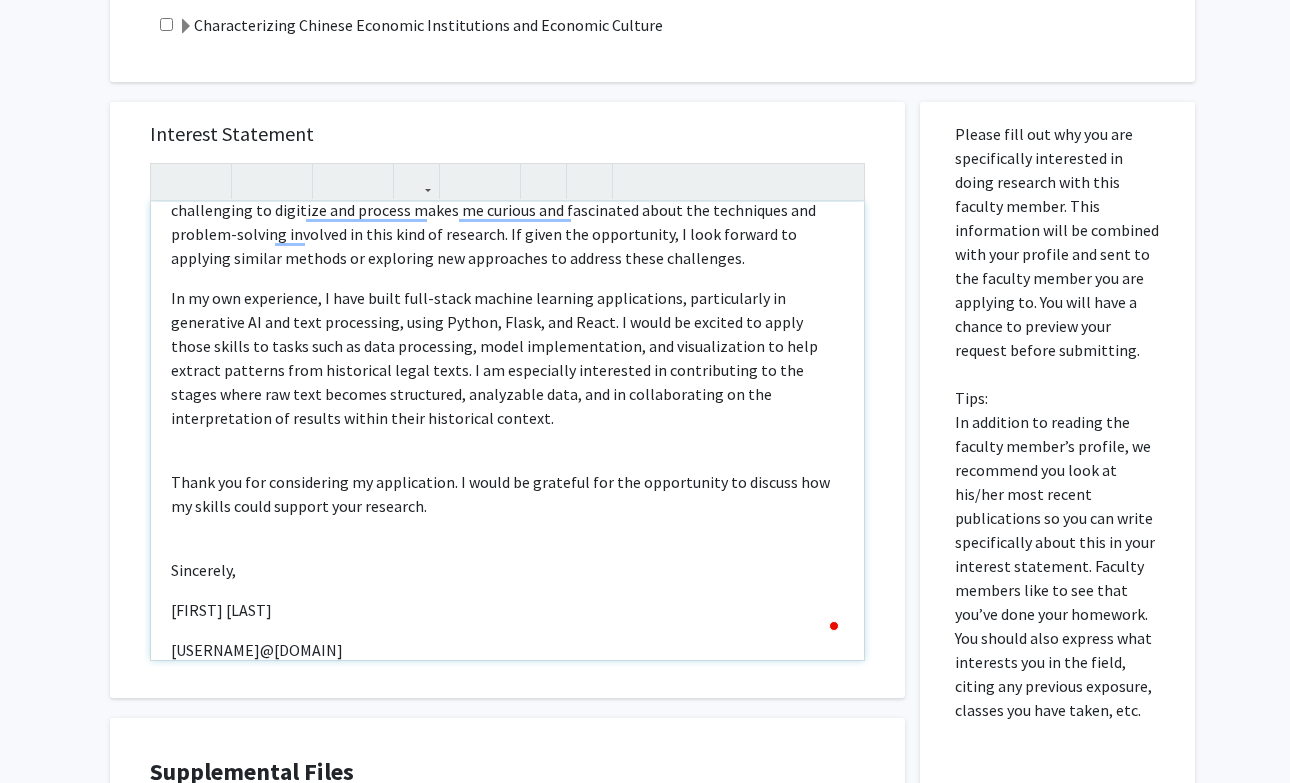 scroll, scrollTop: 270, scrollLeft: 0, axis: vertical 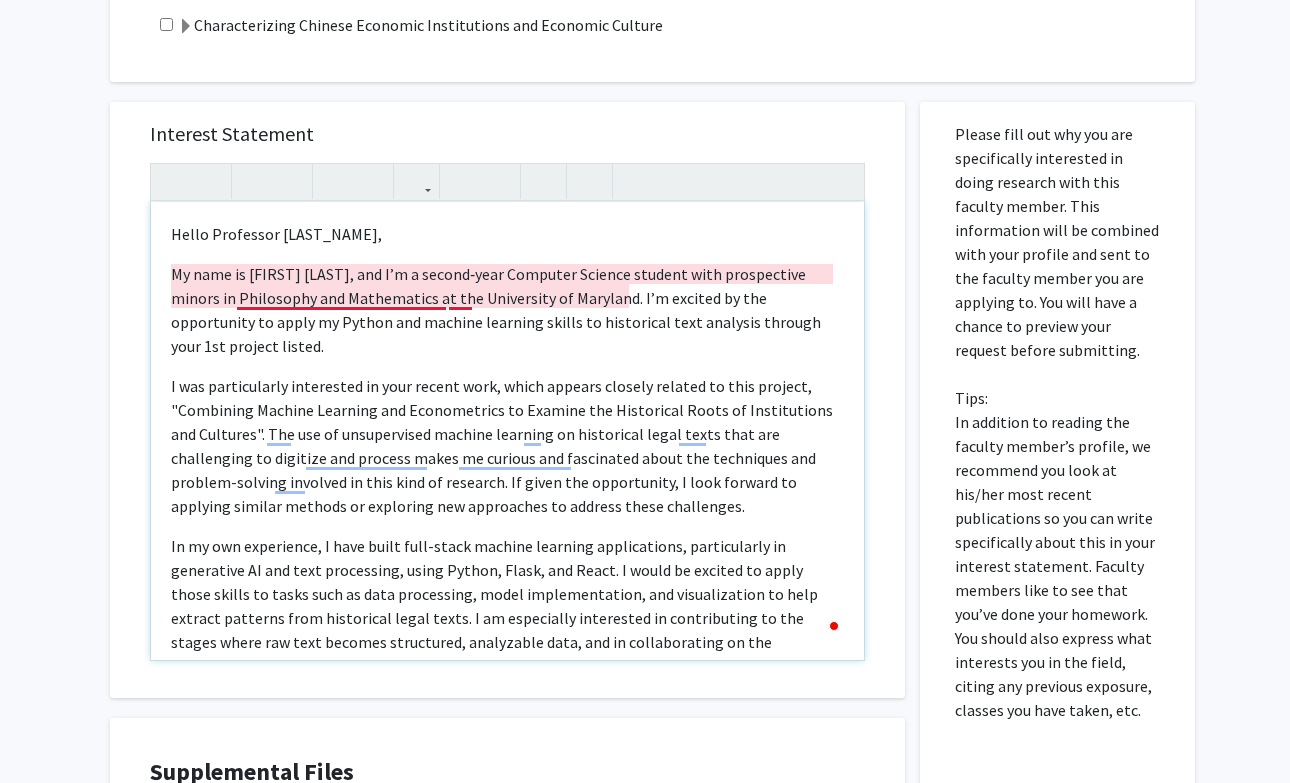 click on "My name is [FIRST] [LAST], and I’m a second‑year Computer Science student with prospective minors in Philosophy and Mathematics at the University of Maryland. I’m excited by the opportunity to apply my Python and machine learning skills to historical text analysis through your 1st project listed." at bounding box center [507, 310] 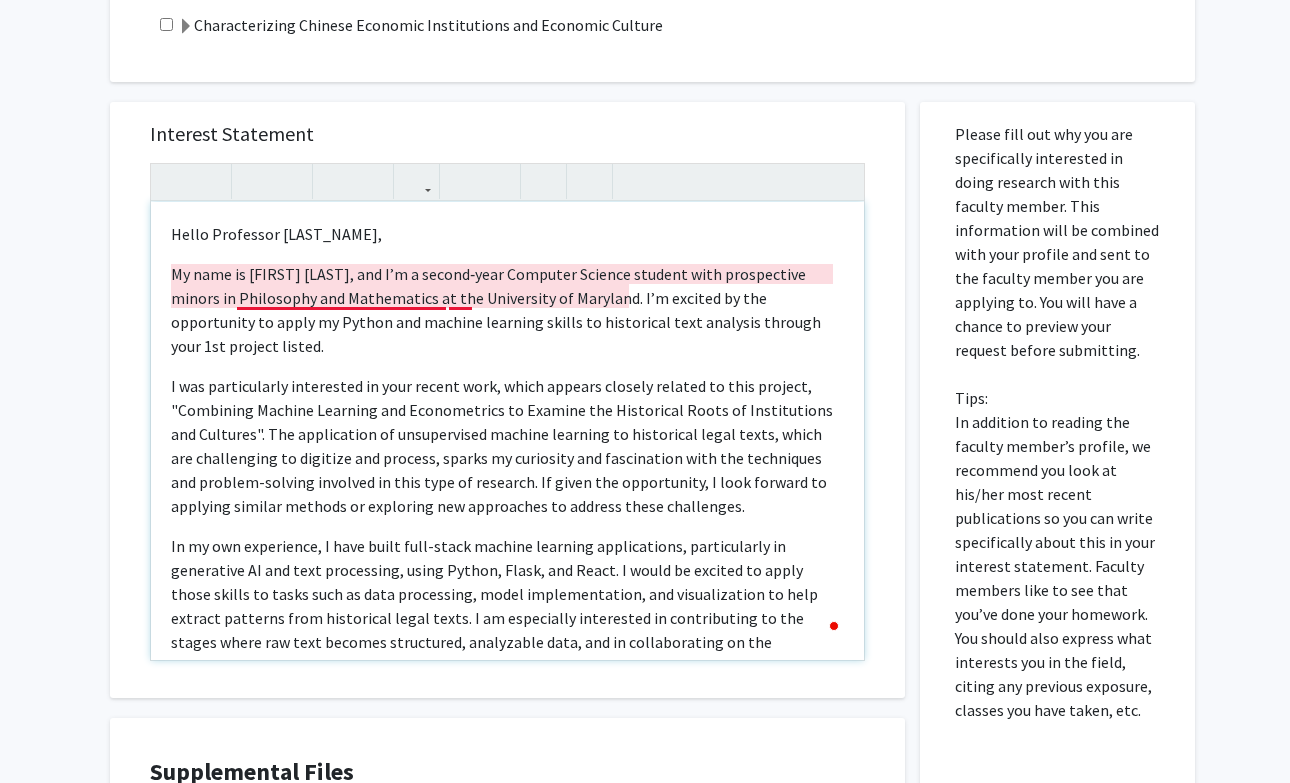 click on "My name is [FIRST] [LAST], and I’m a second‑year Computer Science student with prospective minors in Philosophy and Mathematics at the University of Maryland. I’m excited by the opportunity to apply my Python and machine learning skills to historical text analysis through your 1st project listed." at bounding box center [507, 310] 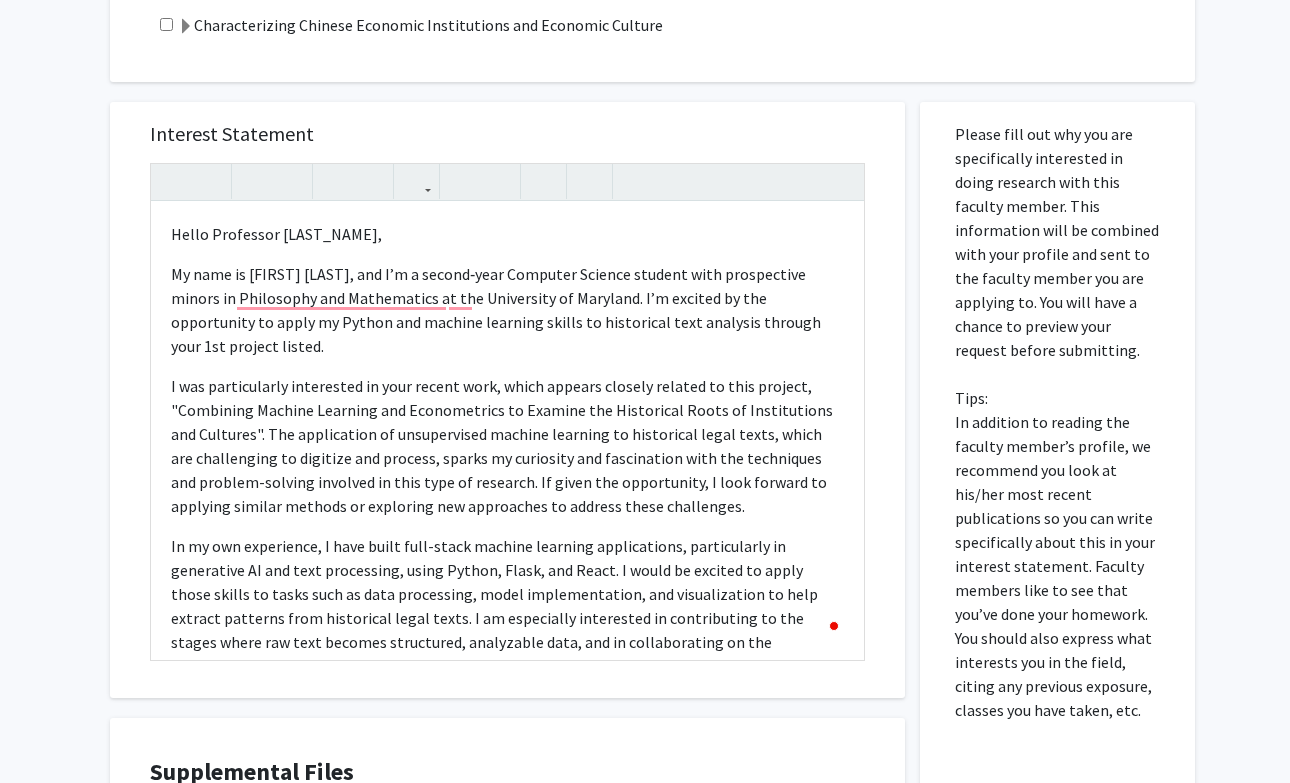click at bounding box center (834, 626) 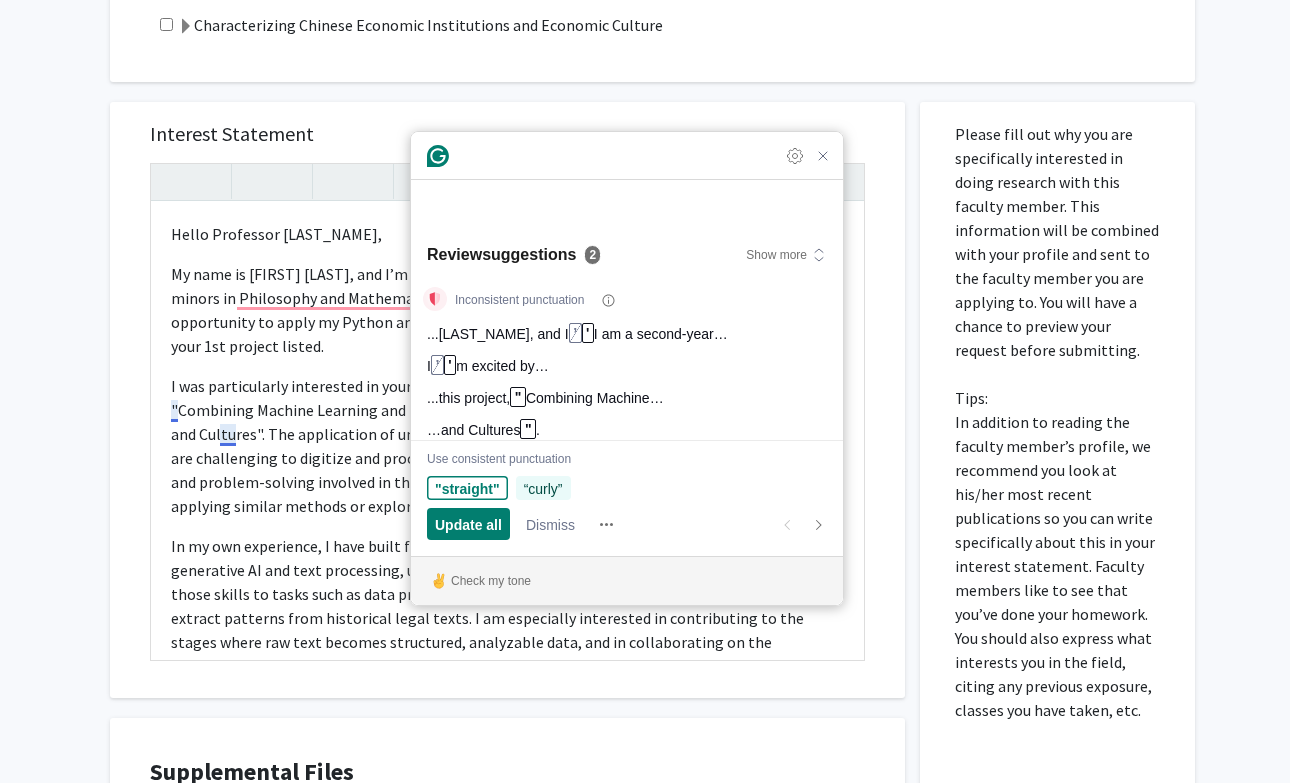 click on "“curly”" at bounding box center (543, 488) 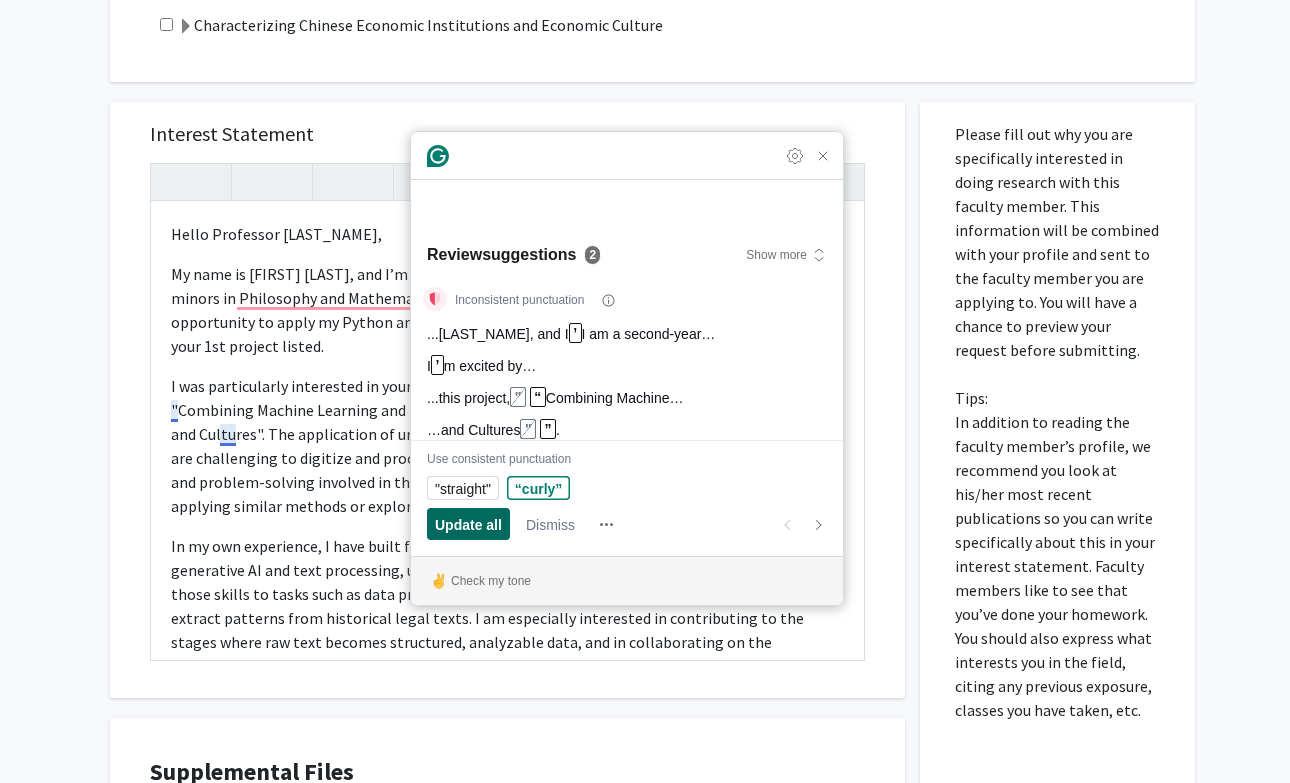 click on "Update all" at bounding box center [468, 524] 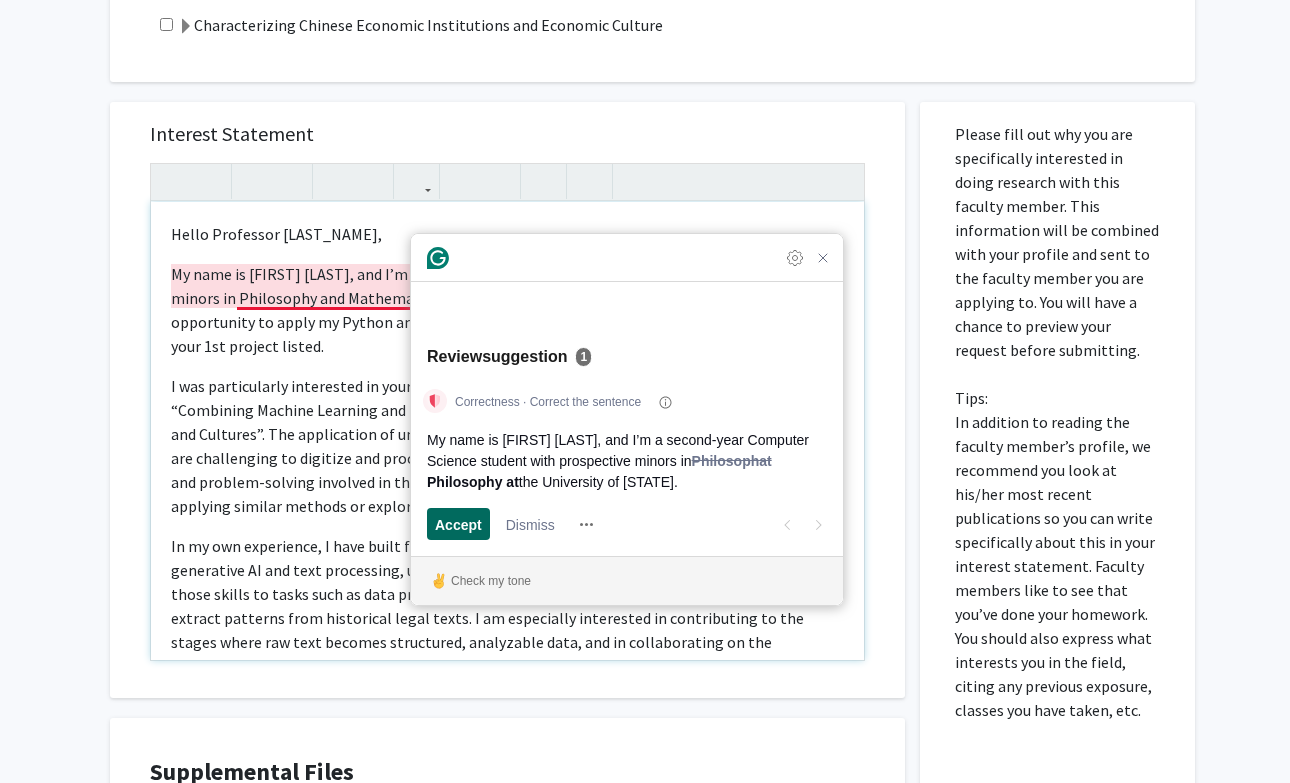 scroll, scrollTop: 581, scrollLeft: 0, axis: vertical 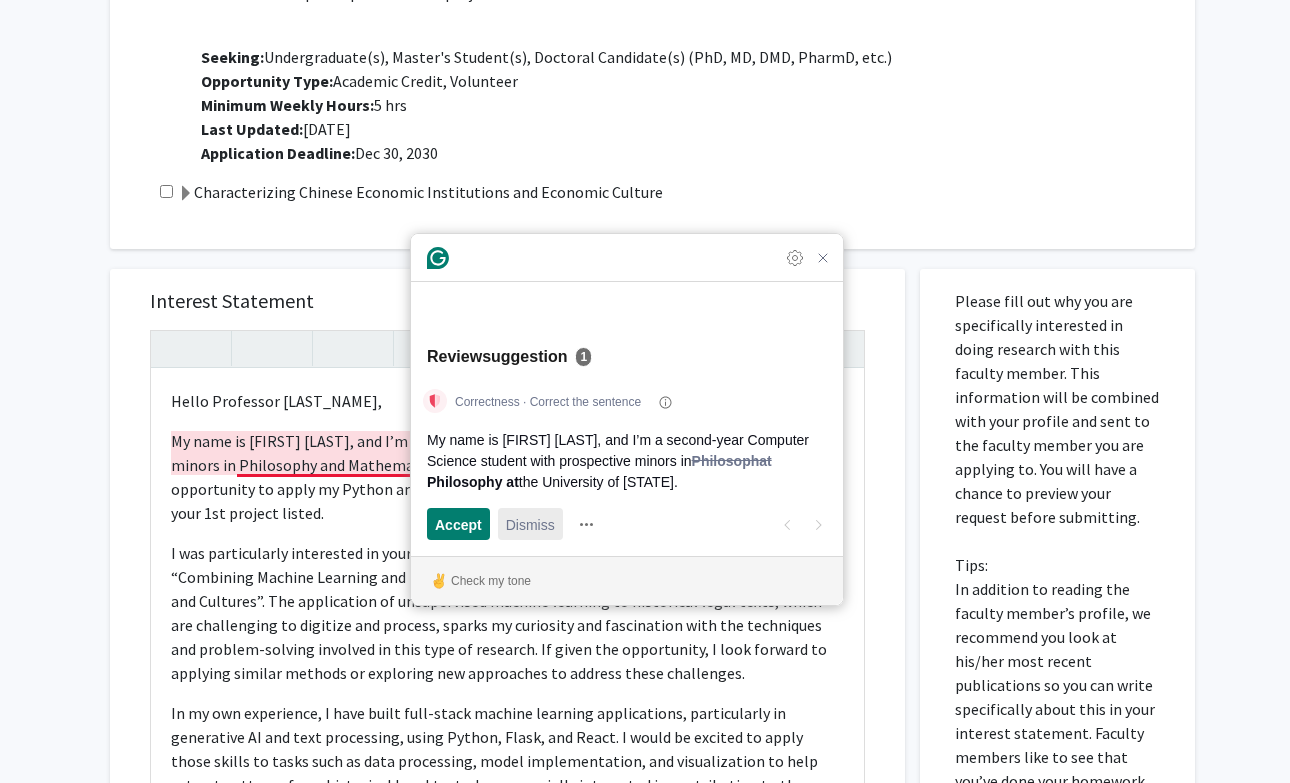 click on "Dismiss" at bounding box center (530, 524) 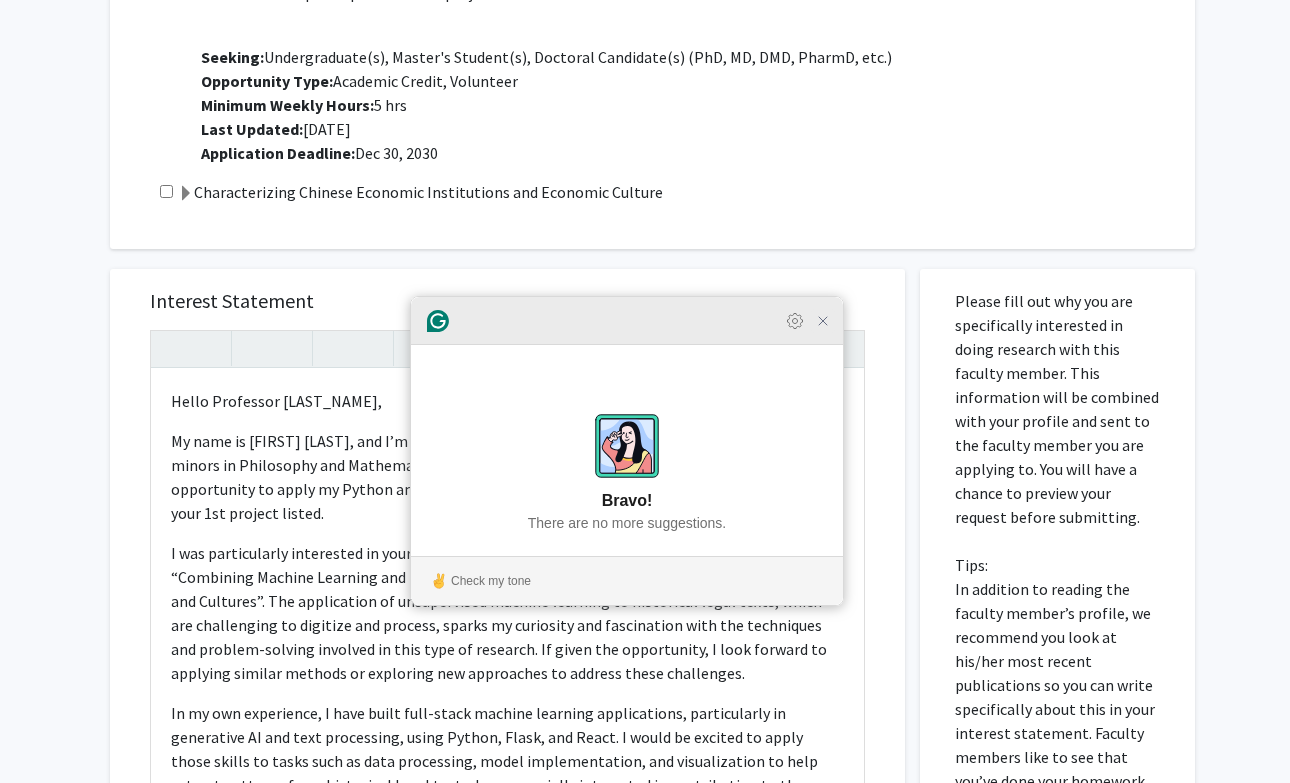 click 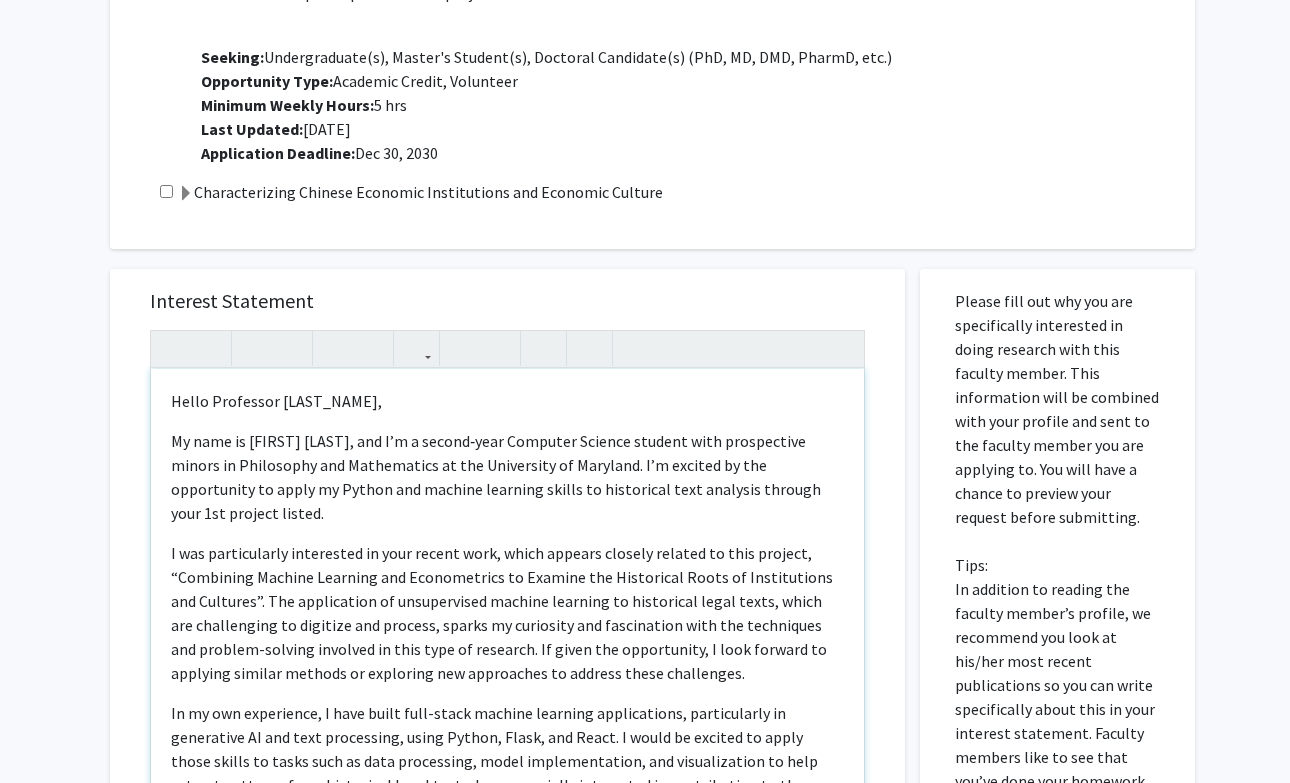 click on "My name is [FIRST] [LAST], and I’m a second‑year Computer Science student with prospective minors in Philosophy and Mathematics at the University of Maryland. I’m excited by the opportunity to apply my Python and machine learning skills to historical text analysis through your 1st project listed." at bounding box center [507, 477] 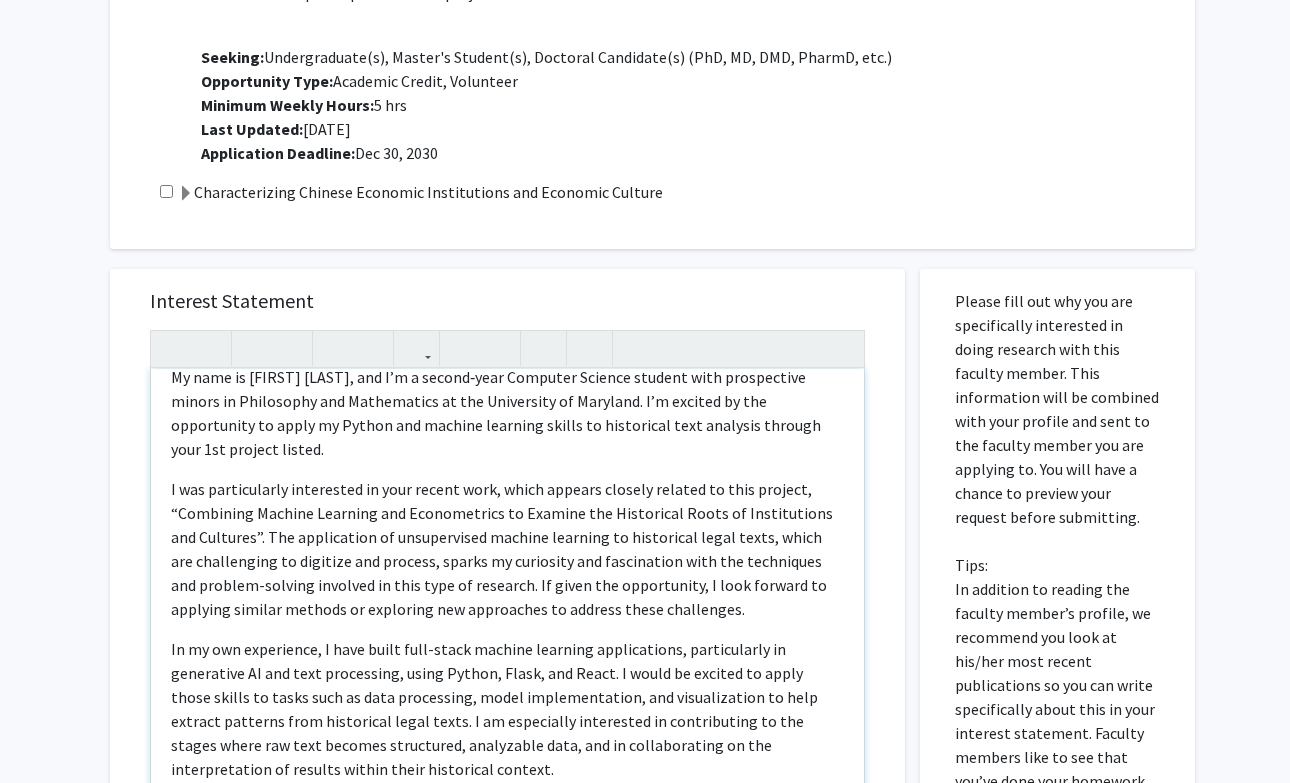 scroll, scrollTop: 240, scrollLeft: 0, axis: vertical 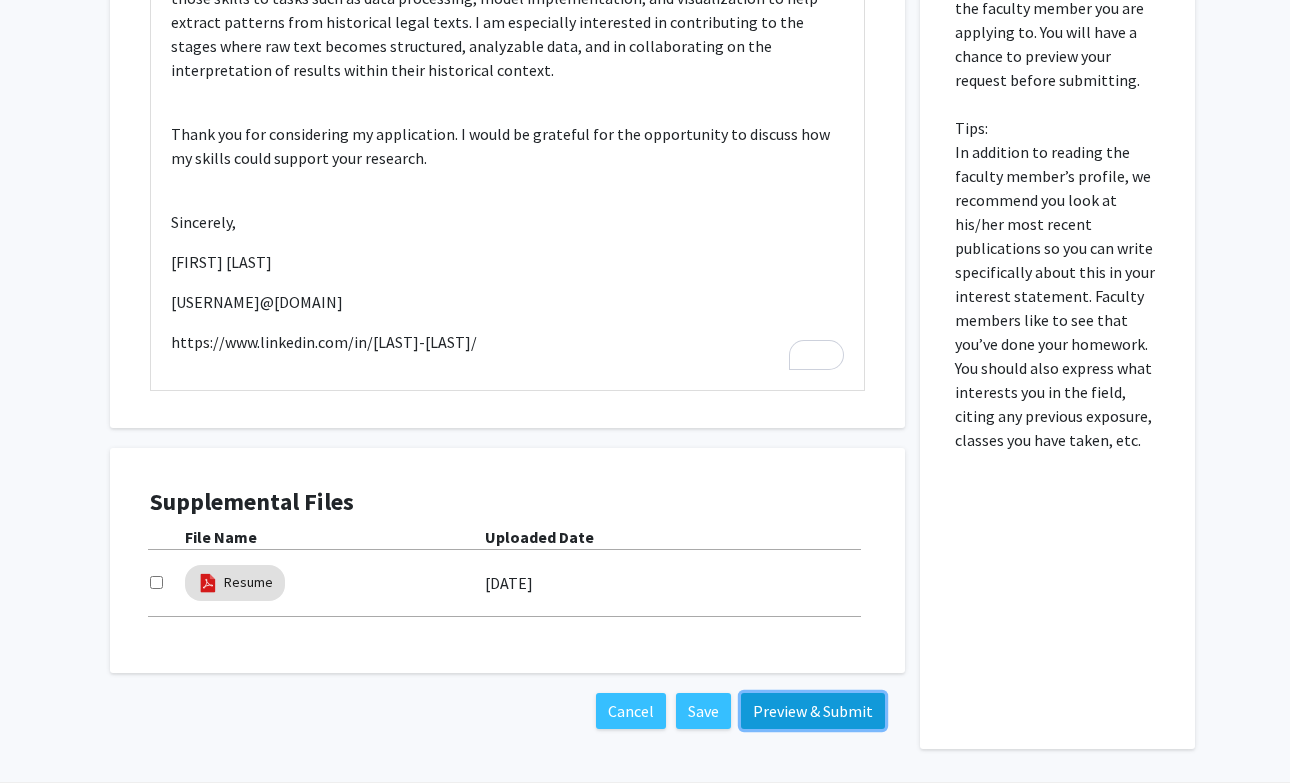 click on "Preview & Submit" at bounding box center (813, 711) 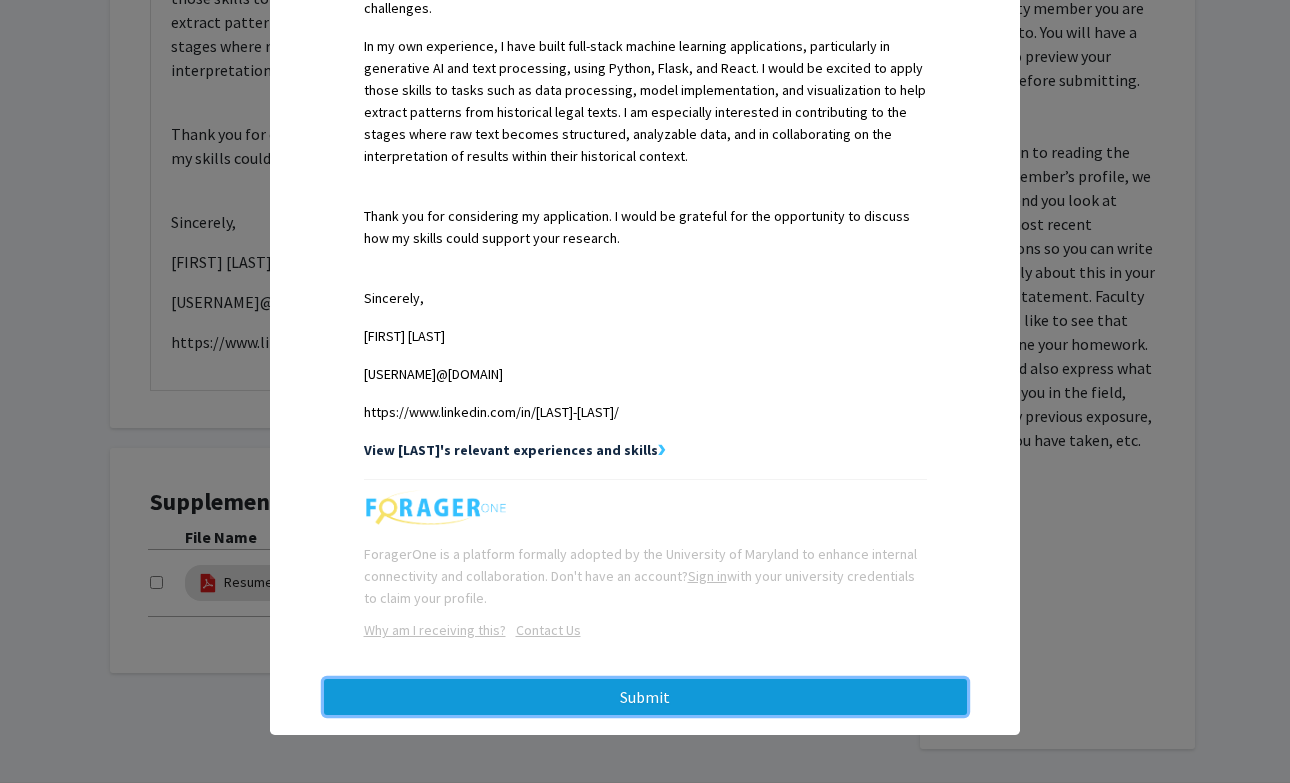 click on "Submit" at bounding box center [645, 697] 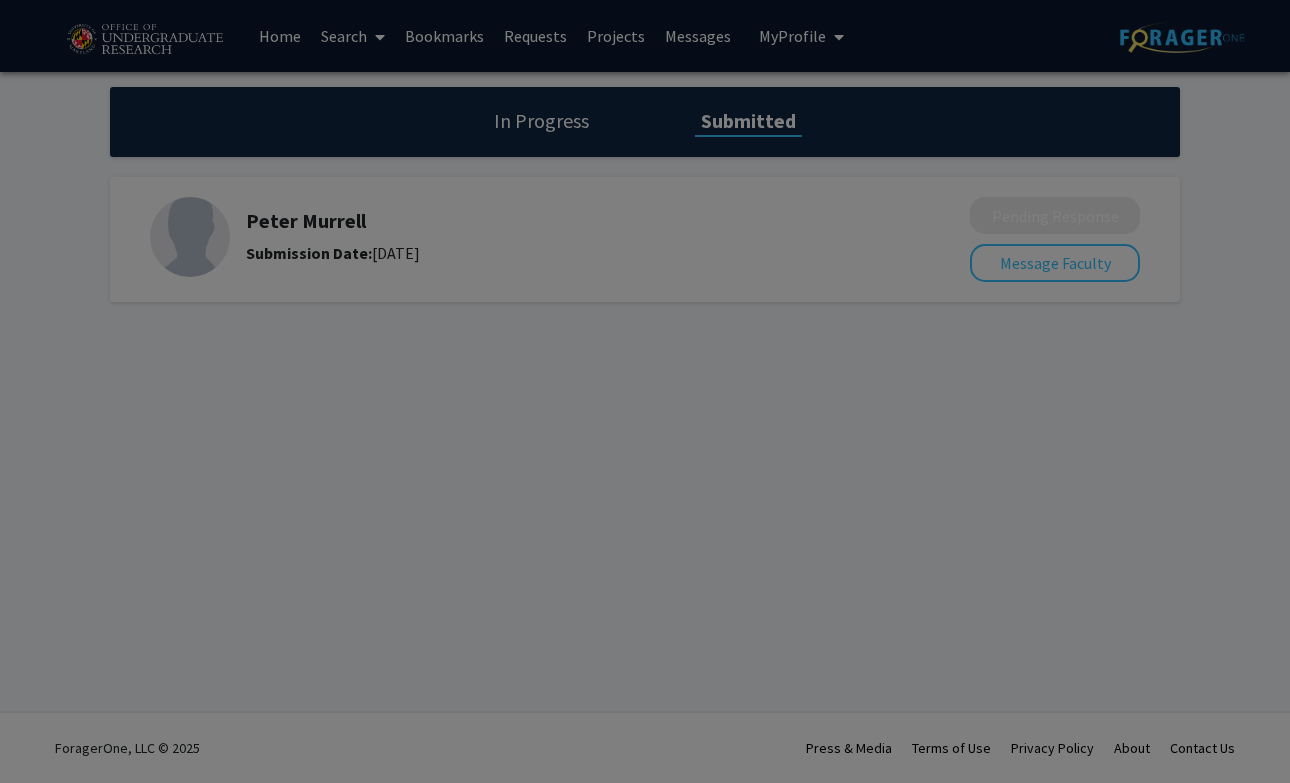 click at bounding box center (645, 391) 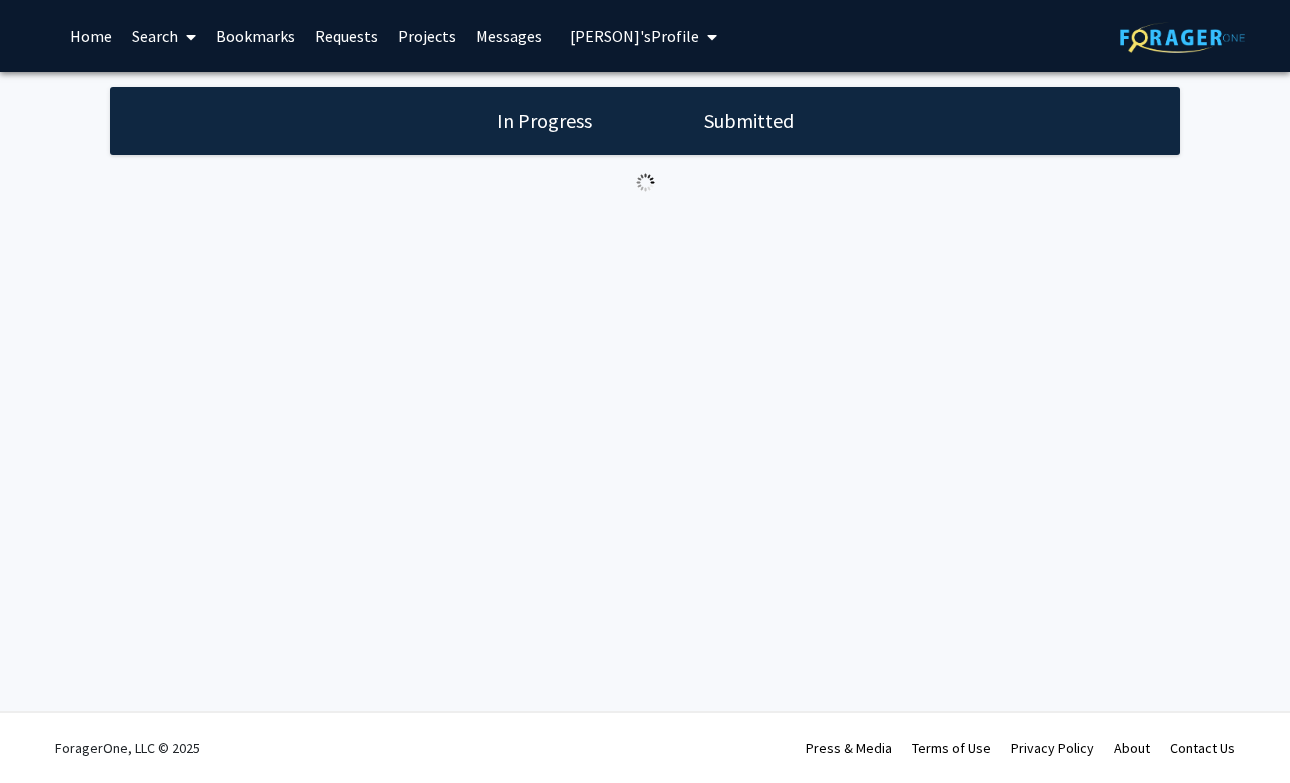 scroll, scrollTop: 0, scrollLeft: 0, axis: both 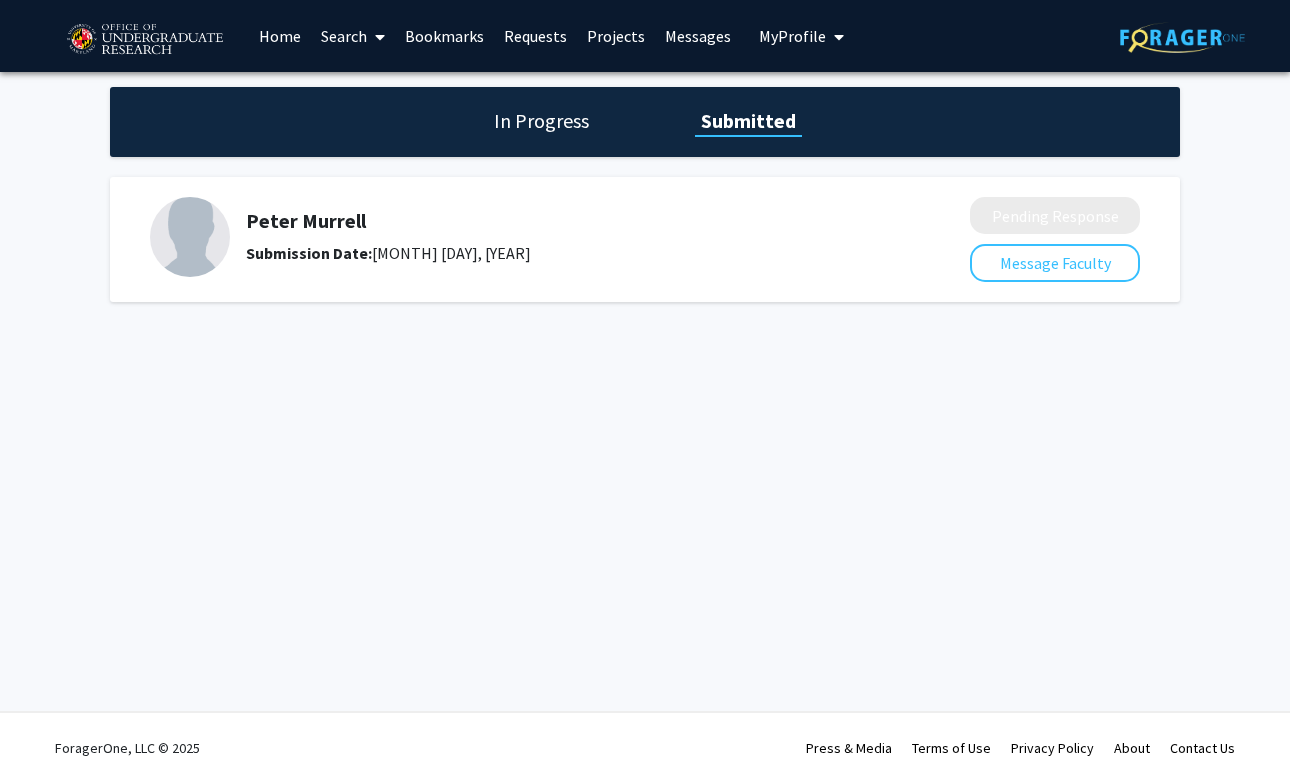 click on "Search" at bounding box center (353, 36) 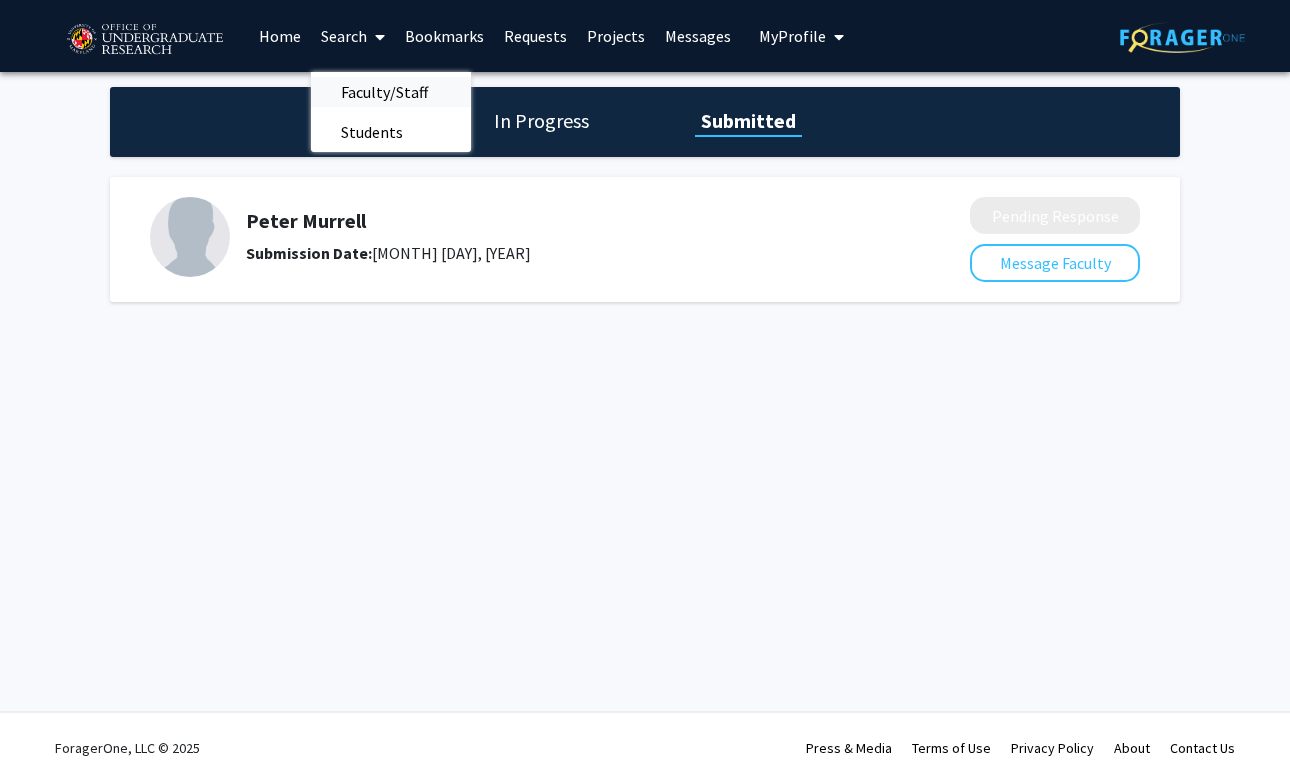 click on "Faculty/Staff" at bounding box center (384, 92) 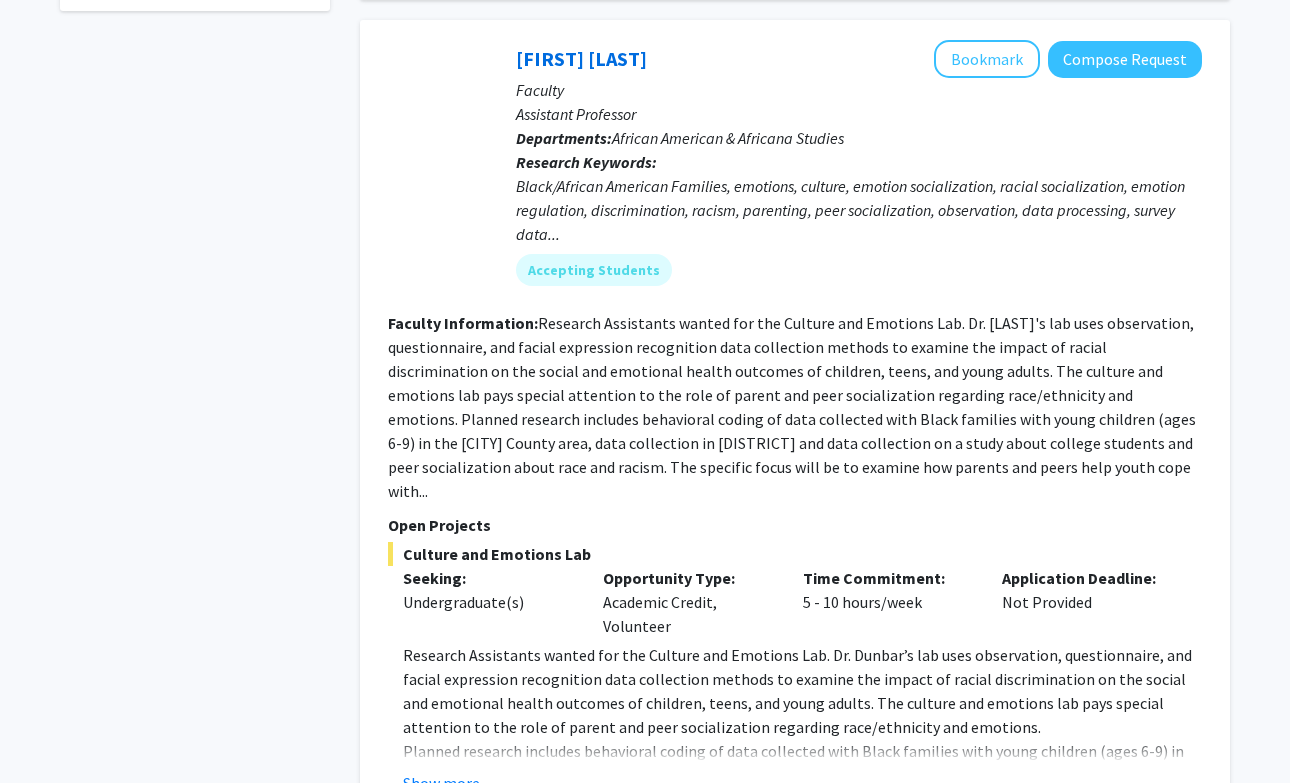 scroll, scrollTop: 1164, scrollLeft: 0, axis: vertical 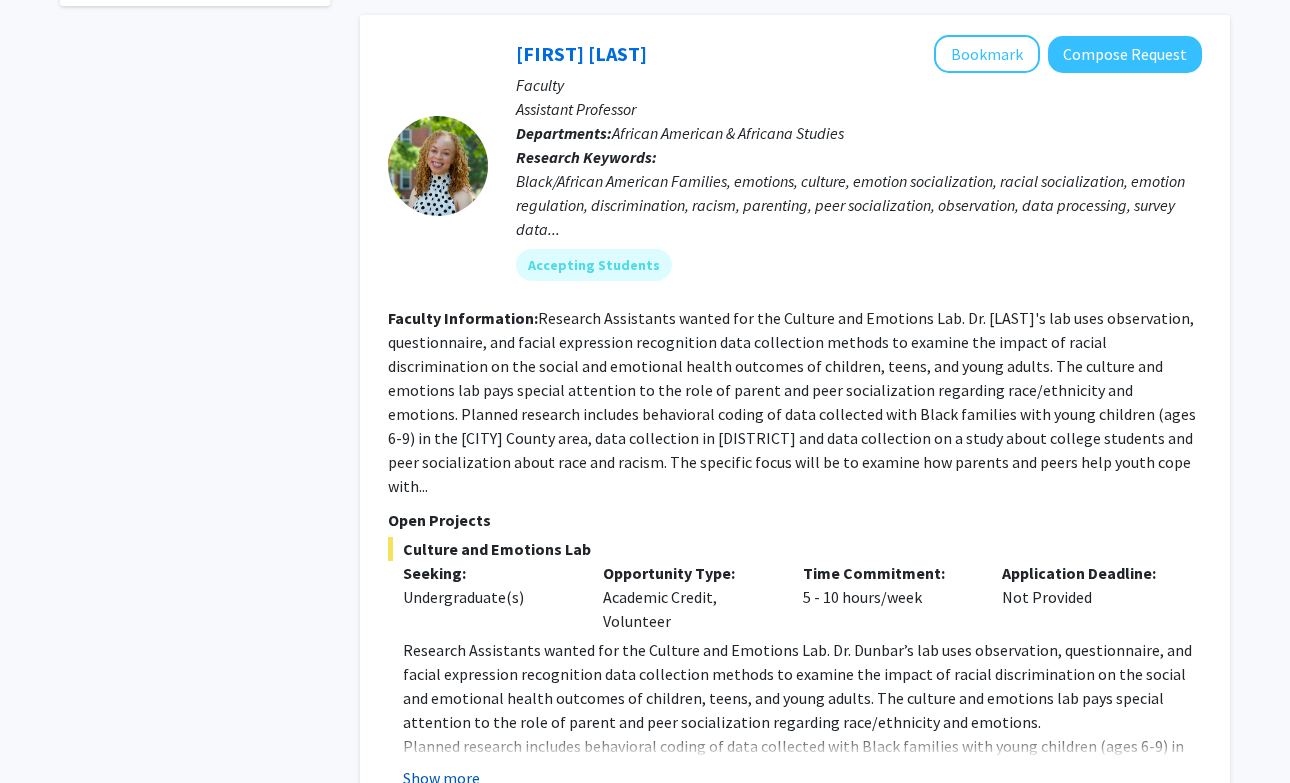 click on "Show more" 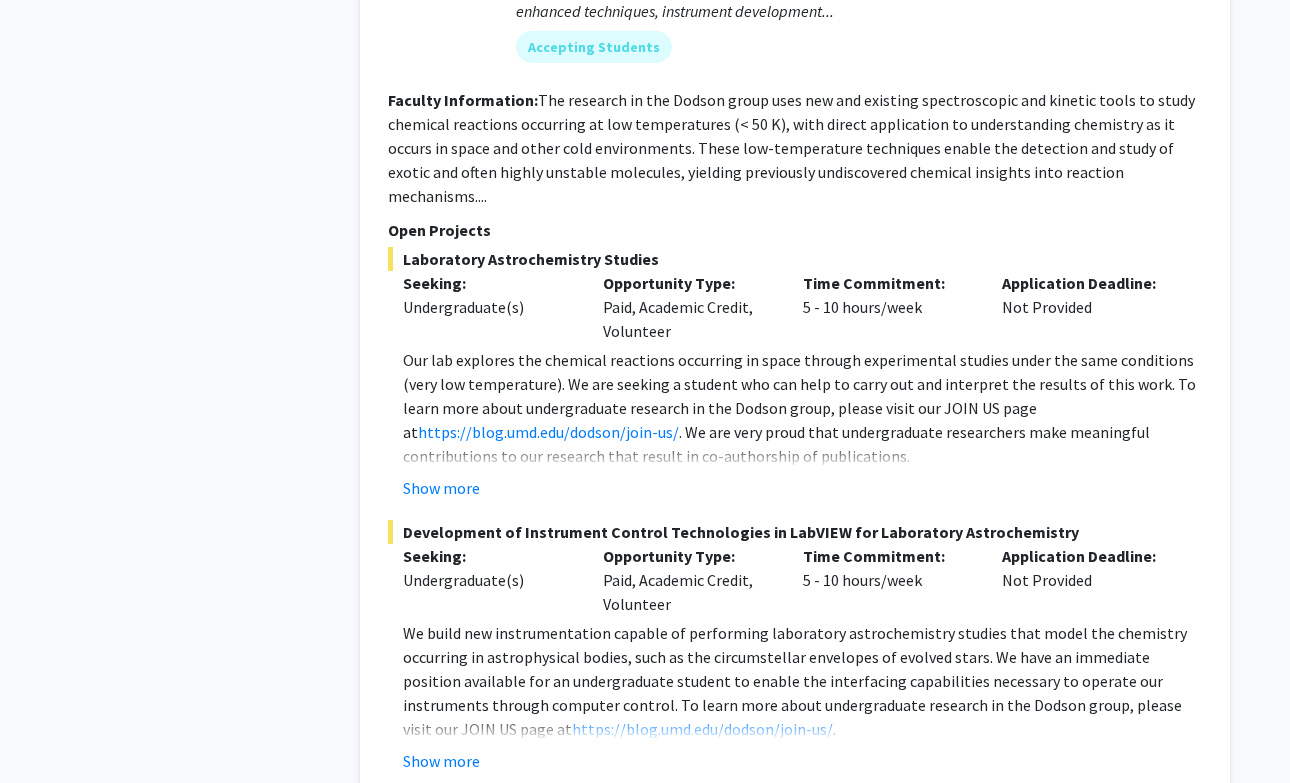 scroll, scrollTop: 3321, scrollLeft: 0, axis: vertical 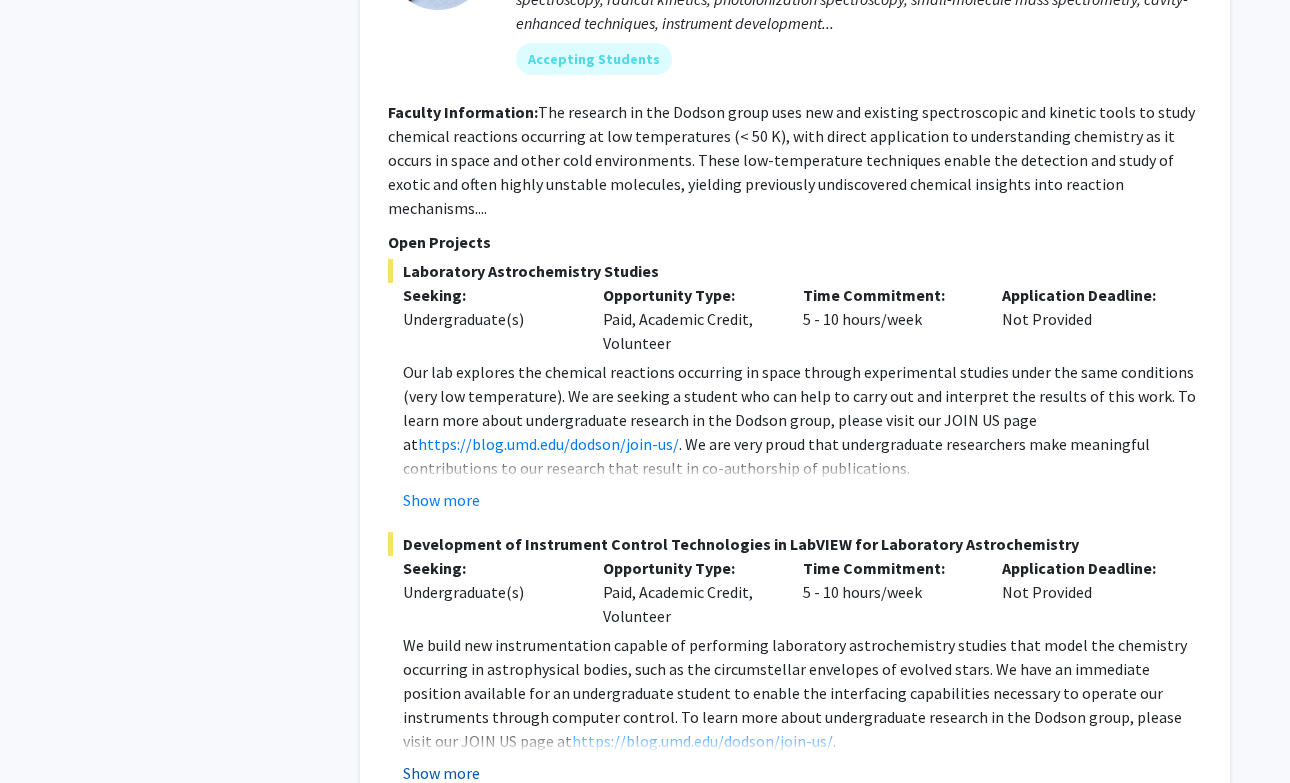 click on "Show more" 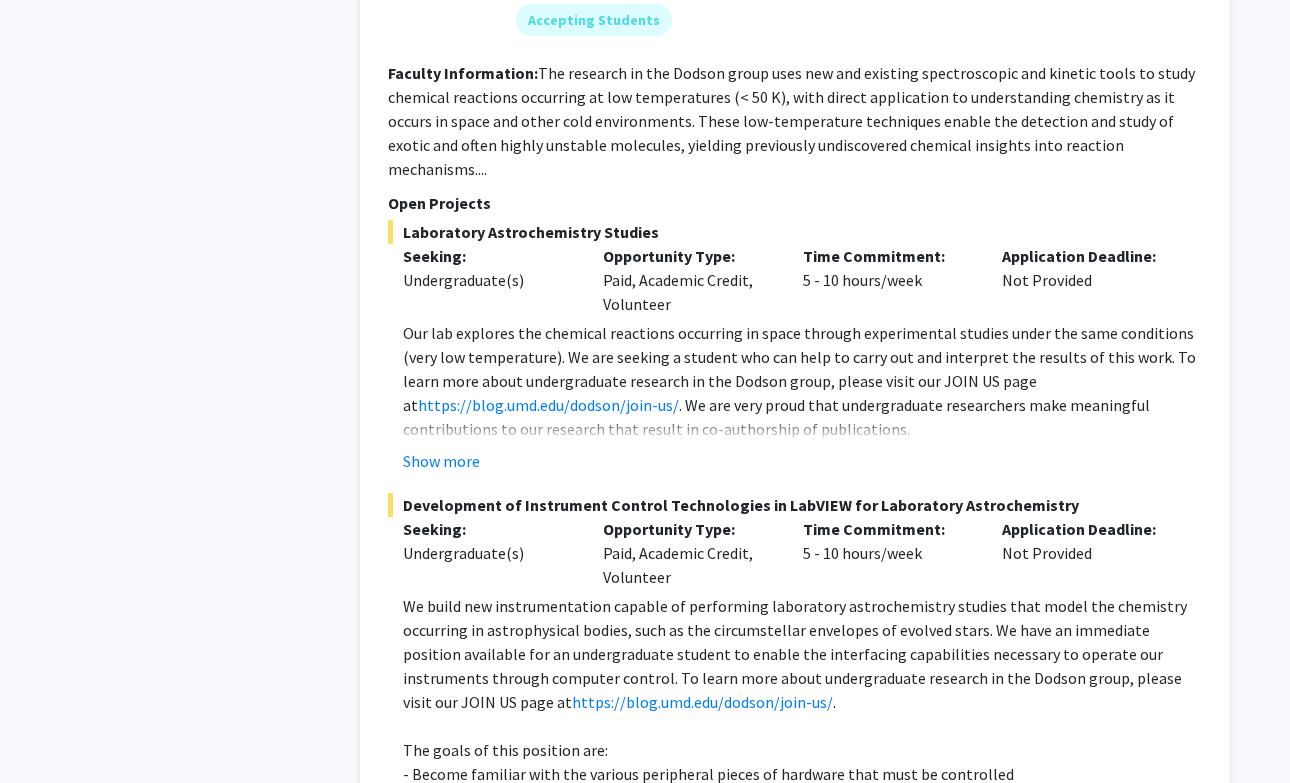scroll, scrollTop: 3368, scrollLeft: 0, axis: vertical 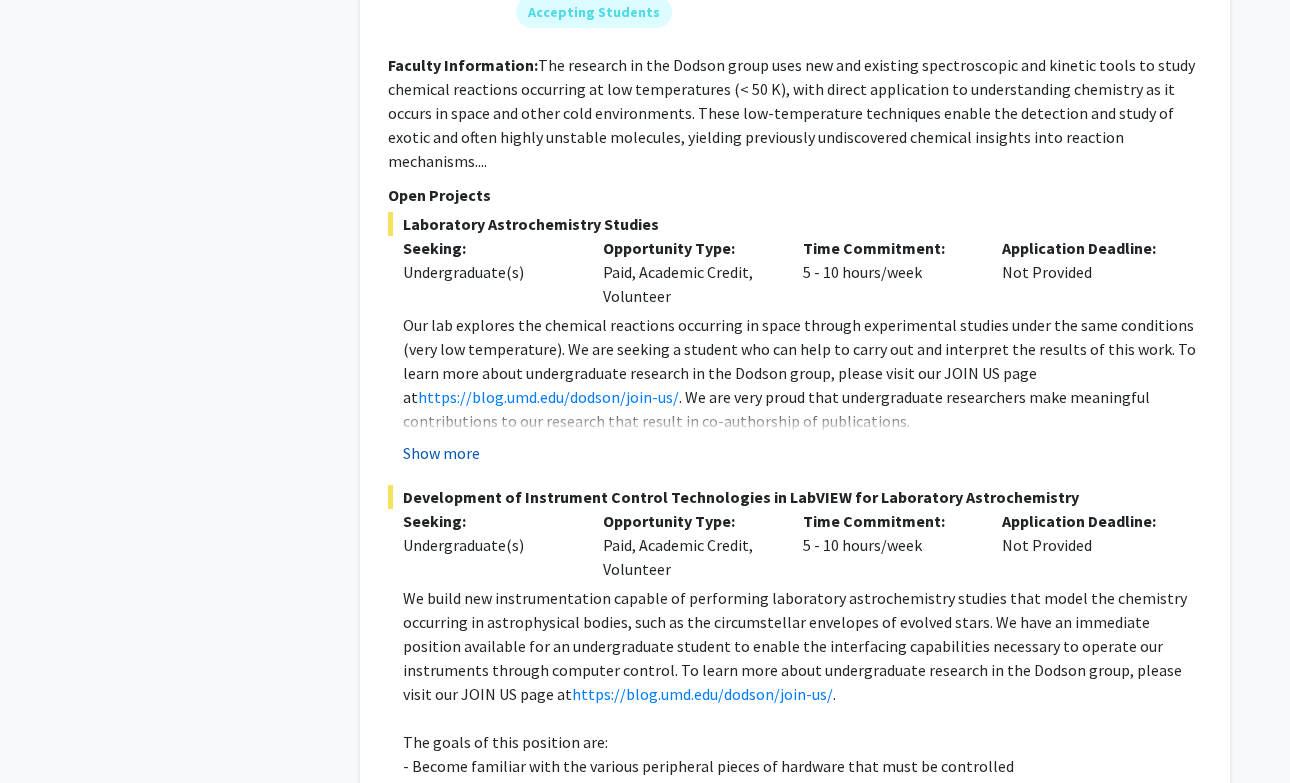 click on "Show more" 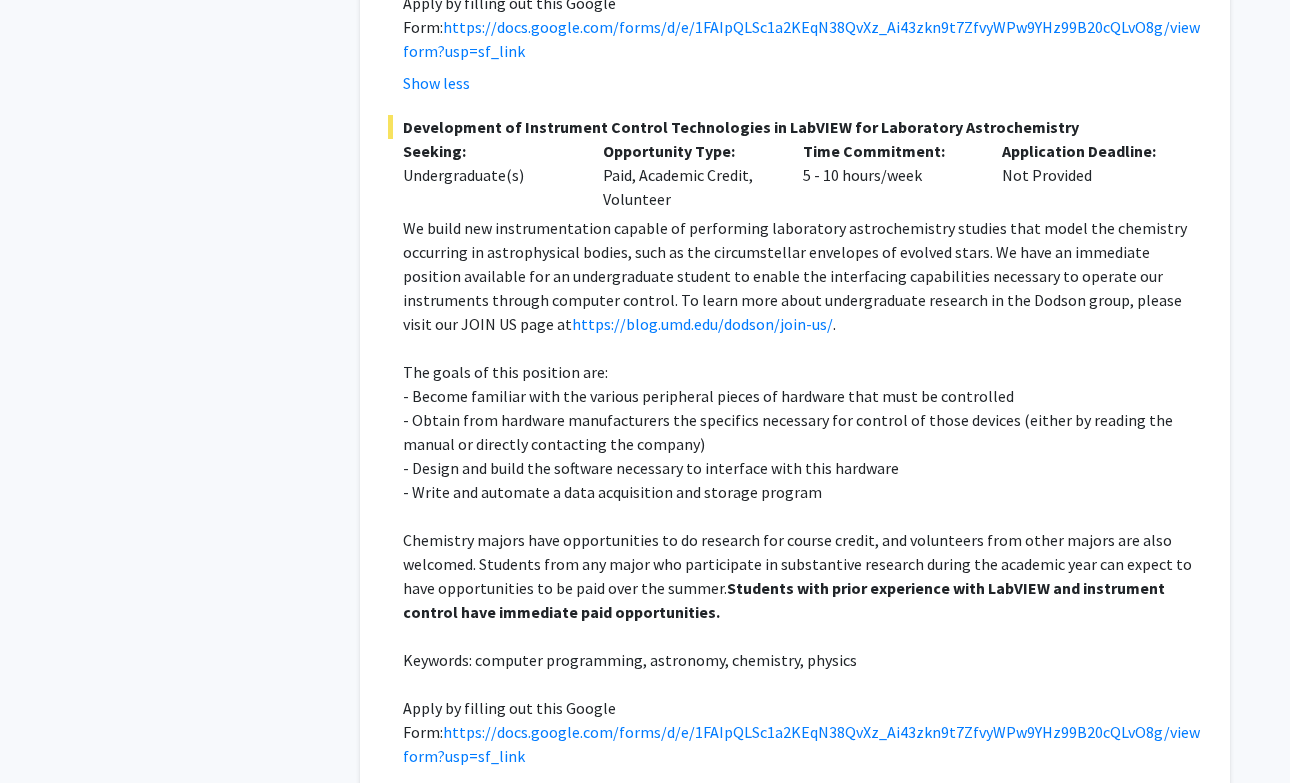 scroll, scrollTop: 4025, scrollLeft: 0, axis: vertical 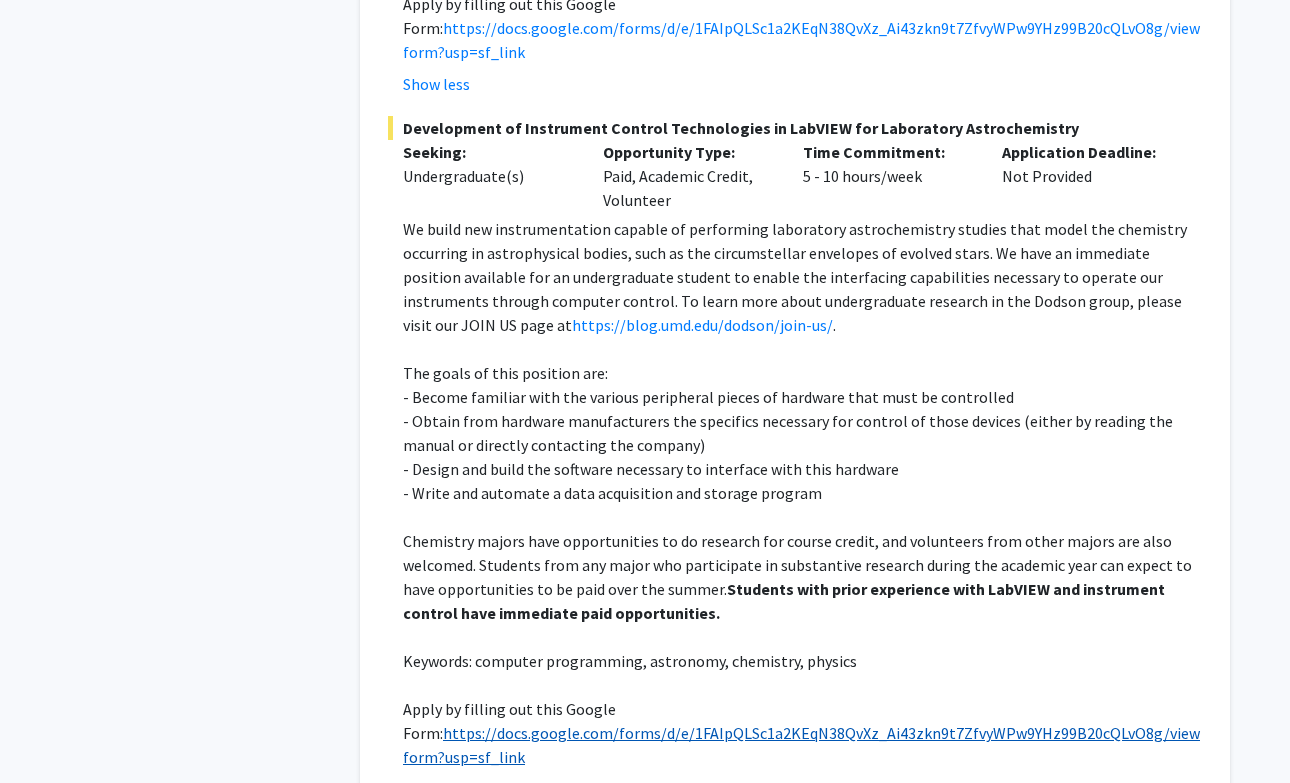 click on "https://docs.google.com/forms/d/e/1FAIpQLSc1a2KEqN38QvXz_Ai43zkn9t7ZfvyWPw9YHz99B20cQLvO8g/viewform?usp=sf_link" 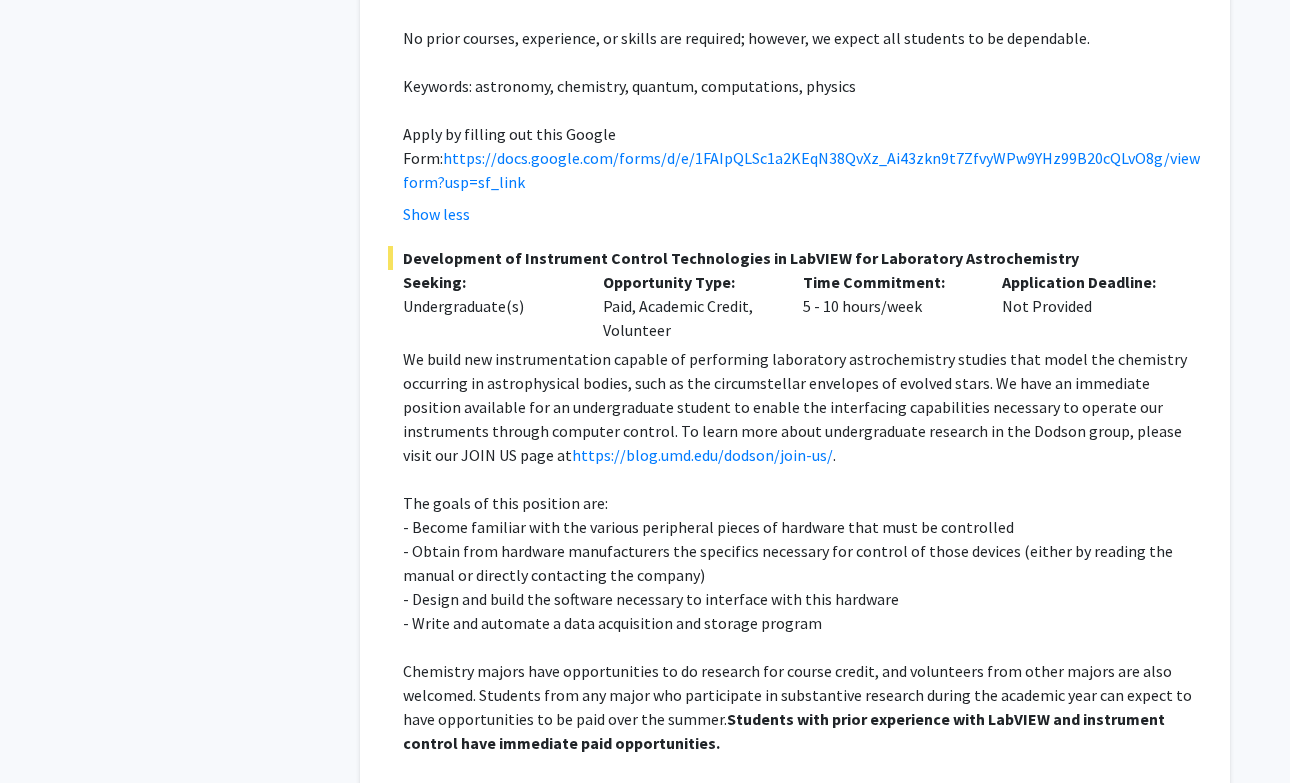 scroll, scrollTop: 3906, scrollLeft: 0, axis: vertical 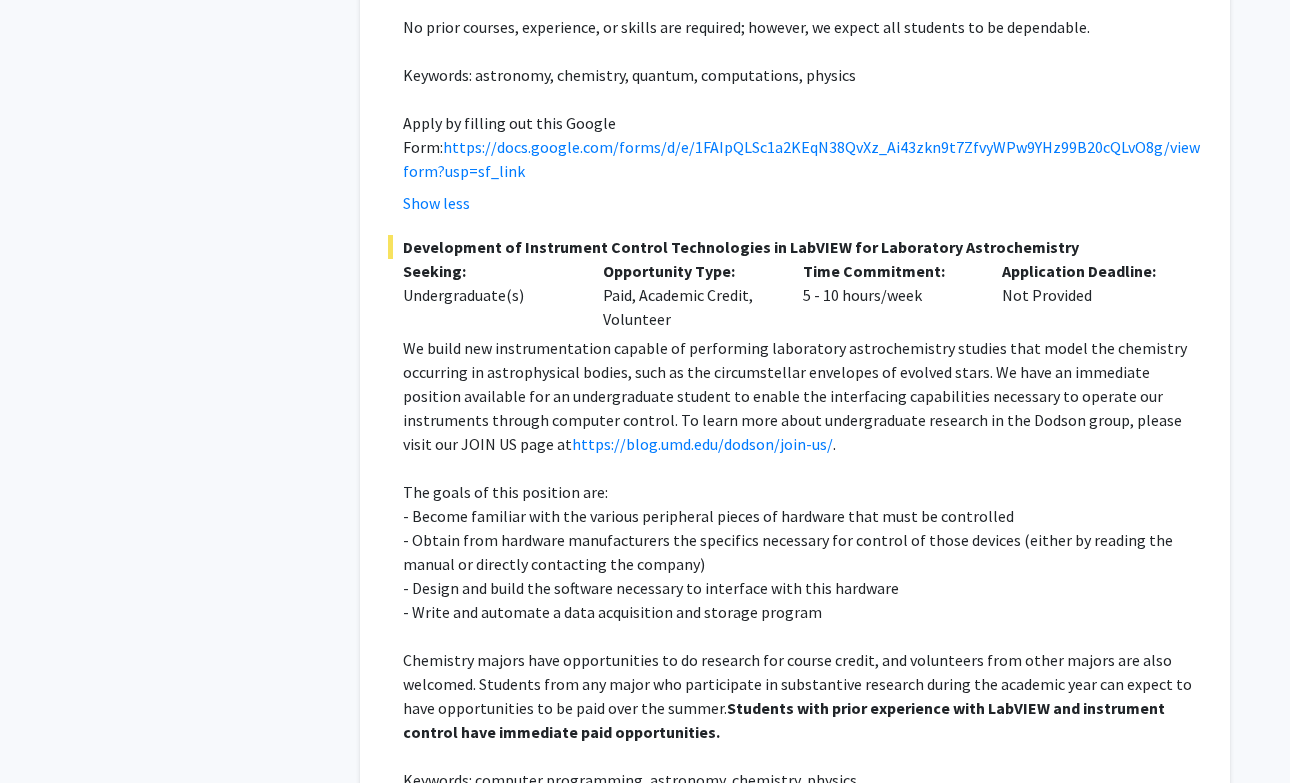 click on "We build new instrumentation capable of performing laboratory astrochemistry studies that model the chemistry occurring in astrophysical bodies, such as the circumstellar envelopes of evolved stars. We have an immediate position available for an undergraduate student to enable the interfacing capabilities necessary to operate our instruments through computer control. To learn more about undergraduate research in the [LAST] group, please visit our JOIN US page at https://blog.umd.edu/dodson/join-us/ ." 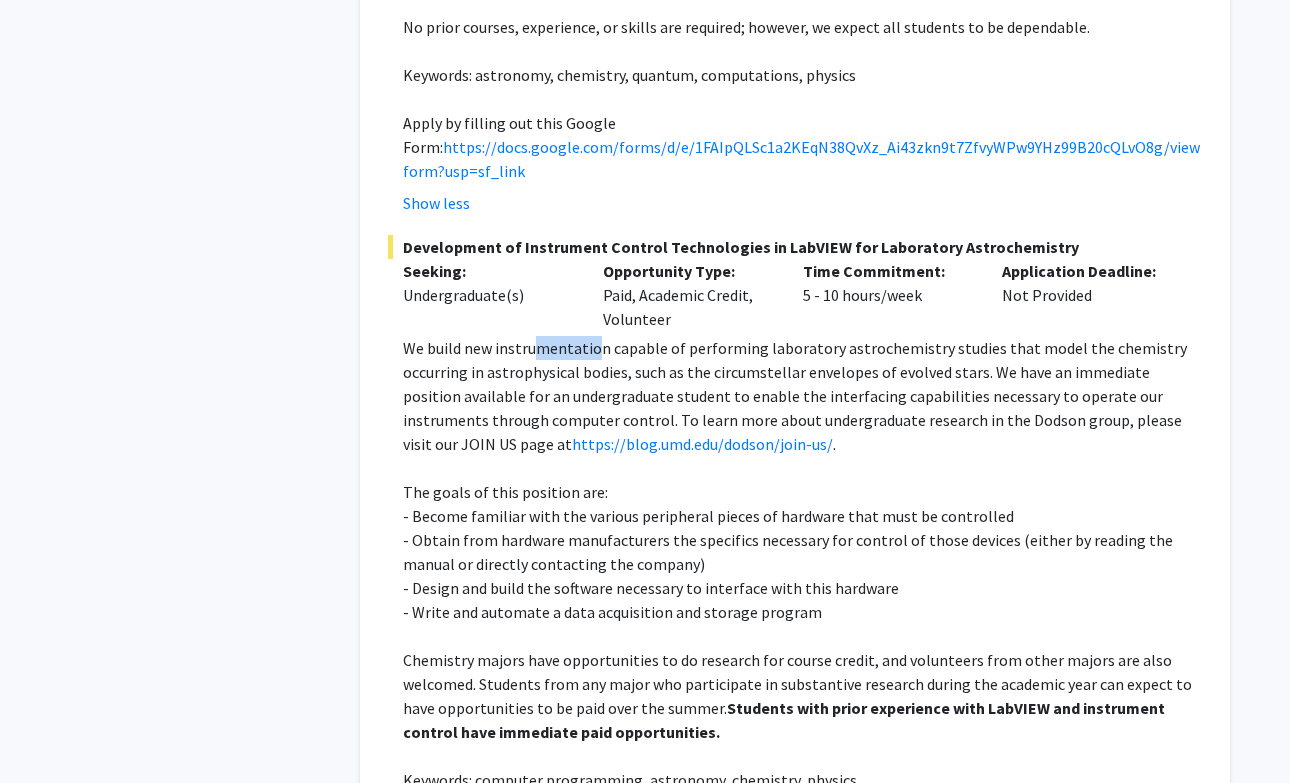 drag, startPoint x: 535, startPoint y: 275, endPoint x: 596, endPoint y: 271, distance: 61.13101 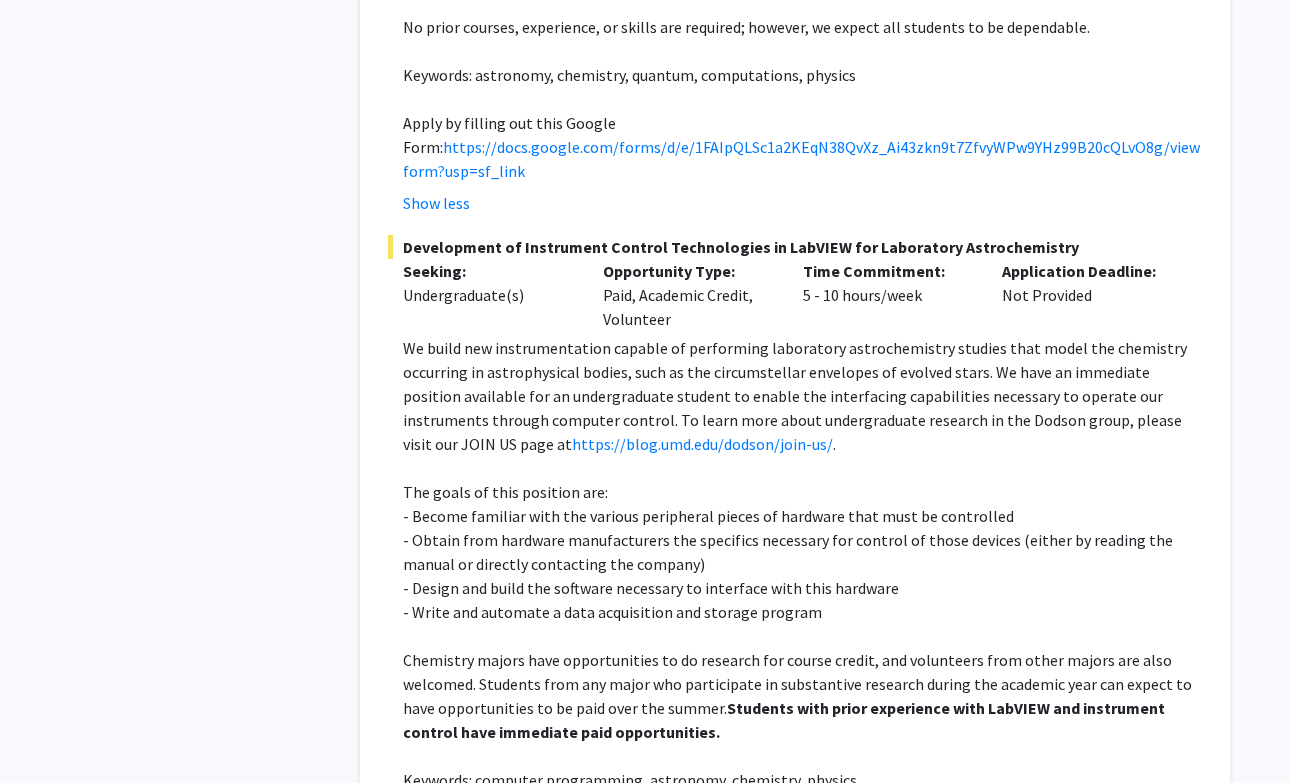 click on "We build new instrumentation capable of performing laboratory astrochemistry studies that model the chemistry occurring in astrophysical bodies, such as the circumstellar envelopes of evolved stars. We have an immediate position available for an undergraduate student to enable the interfacing capabilities necessary to operate our instruments through computer control. To learn more about undergraduate research in the [LAST] group, please visit our JOIN US page at https://blog.umd.edu/dodson/join-us/ ." 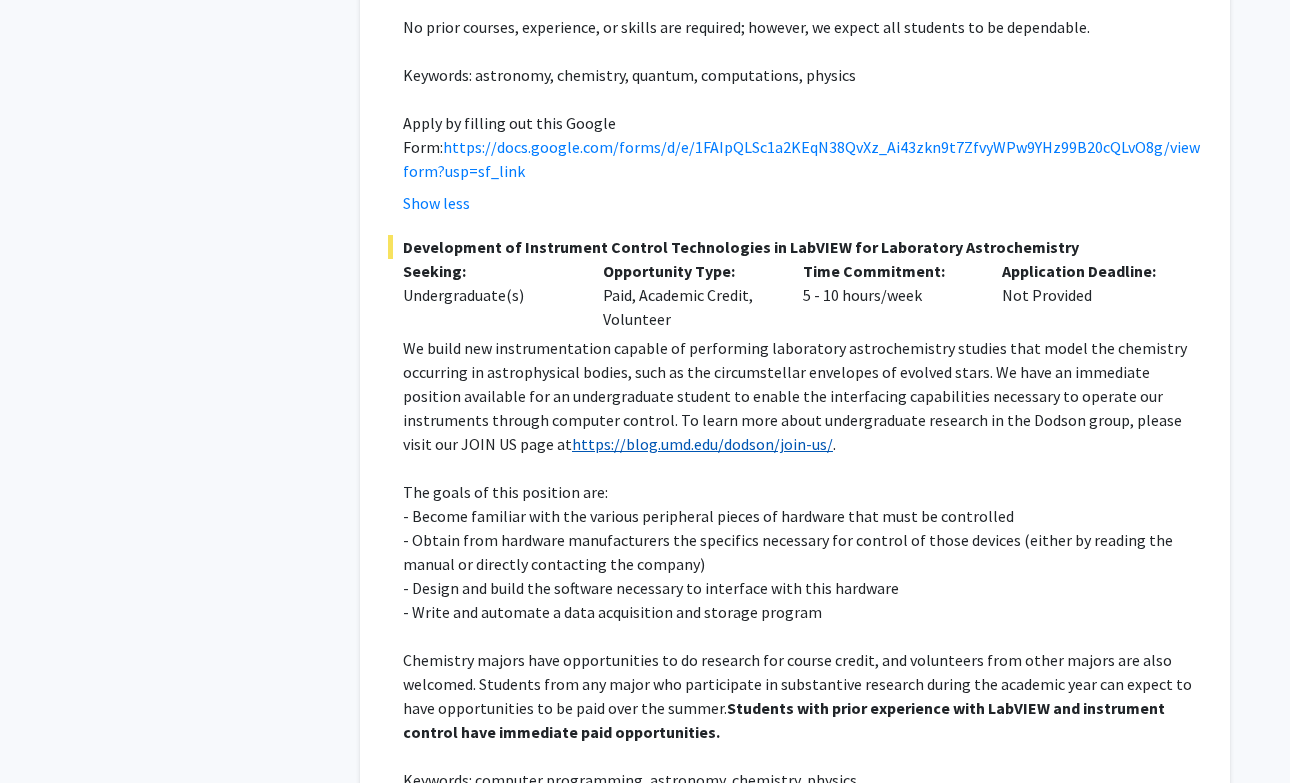 click on "https://blog.umd.edu/dodson/join-us/" 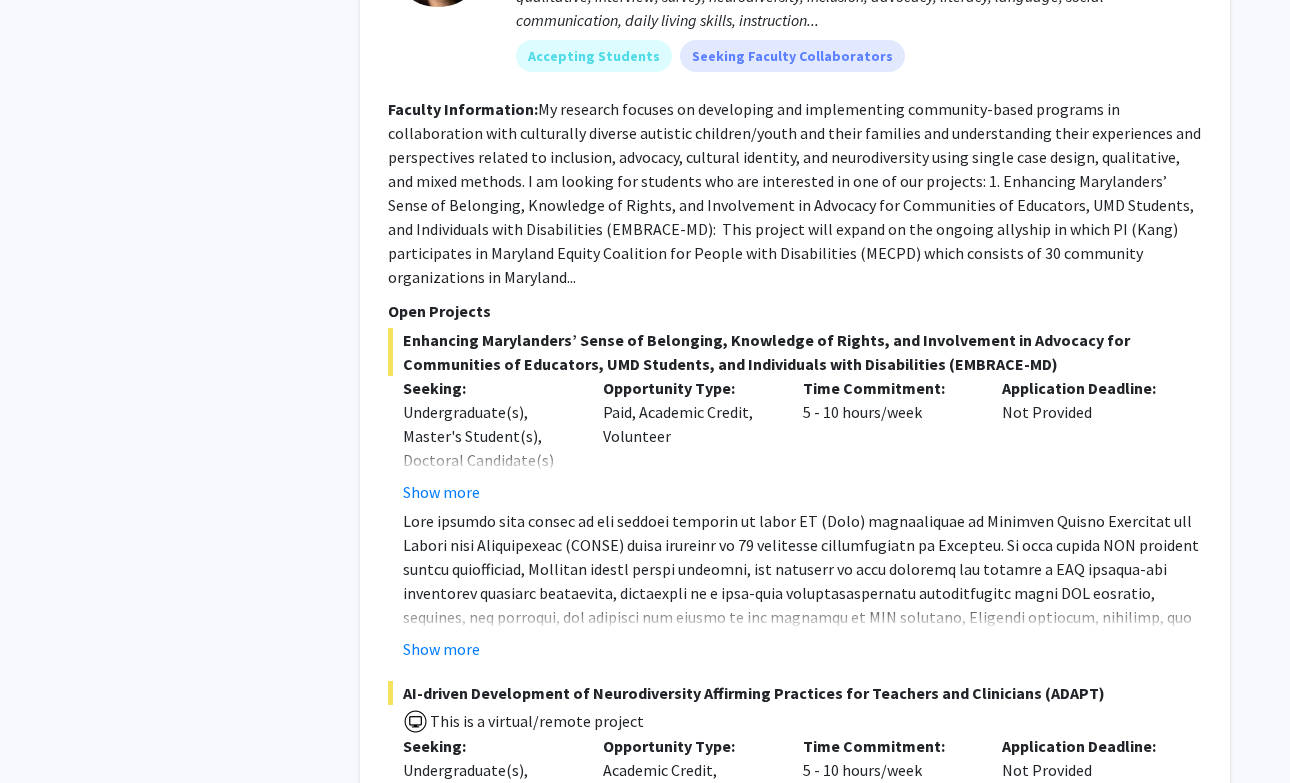 scroll, scrollTop: 5089, scrollLeft: 0, axis: vertical 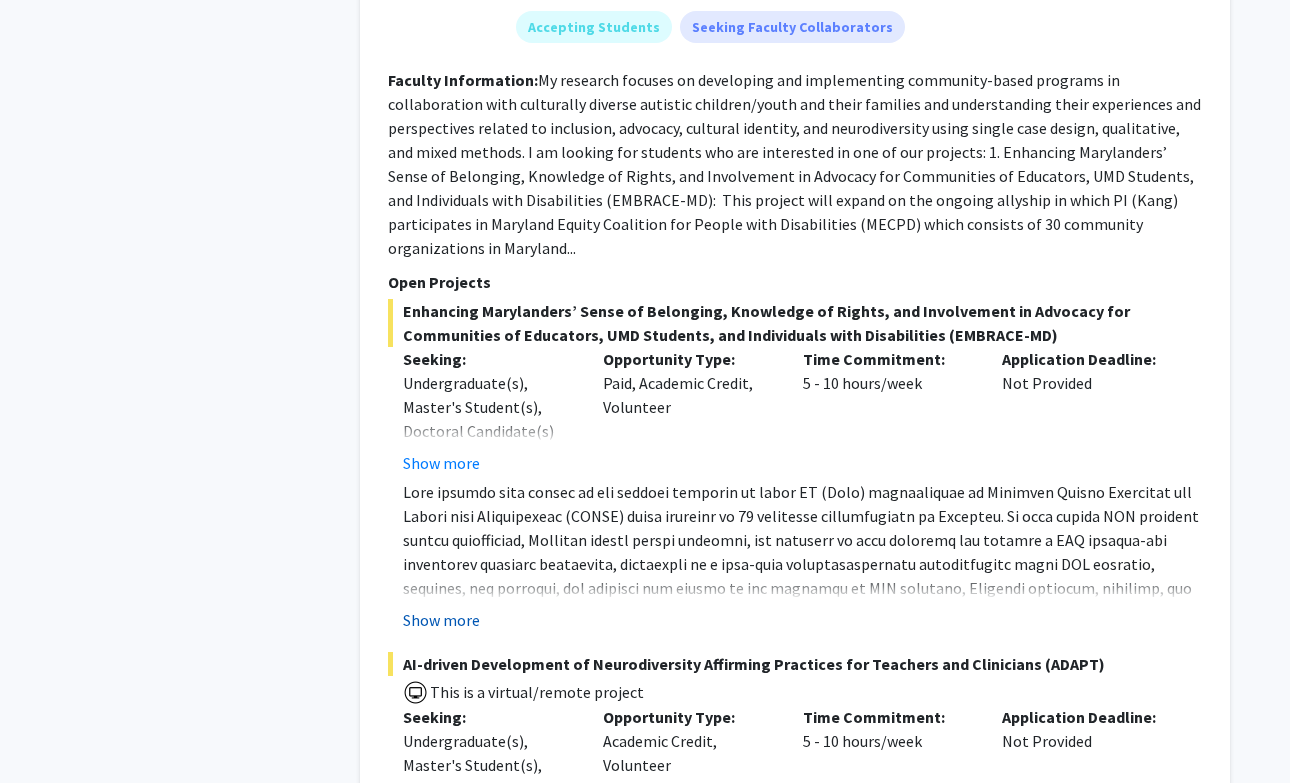 click on "Show more" 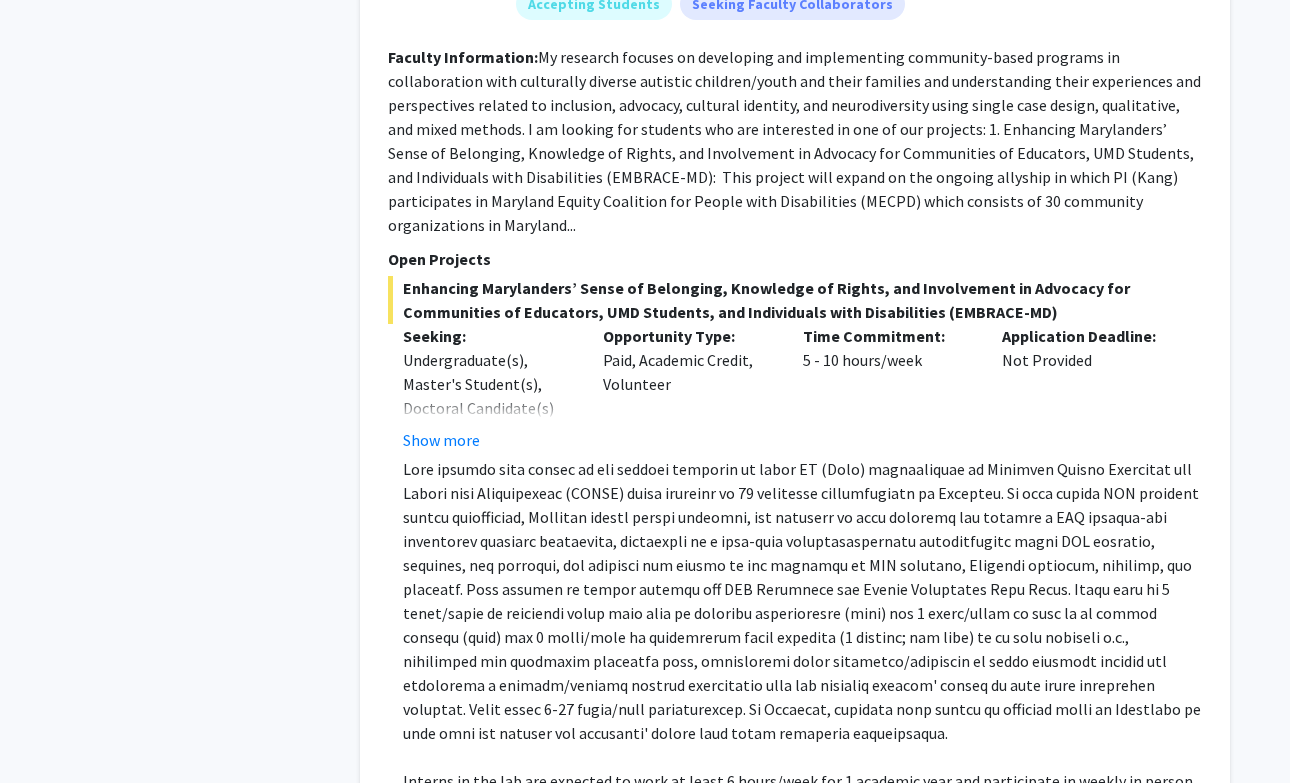 scroll, scrollTop: 5137, scrollLeft: 0, axis: vertical 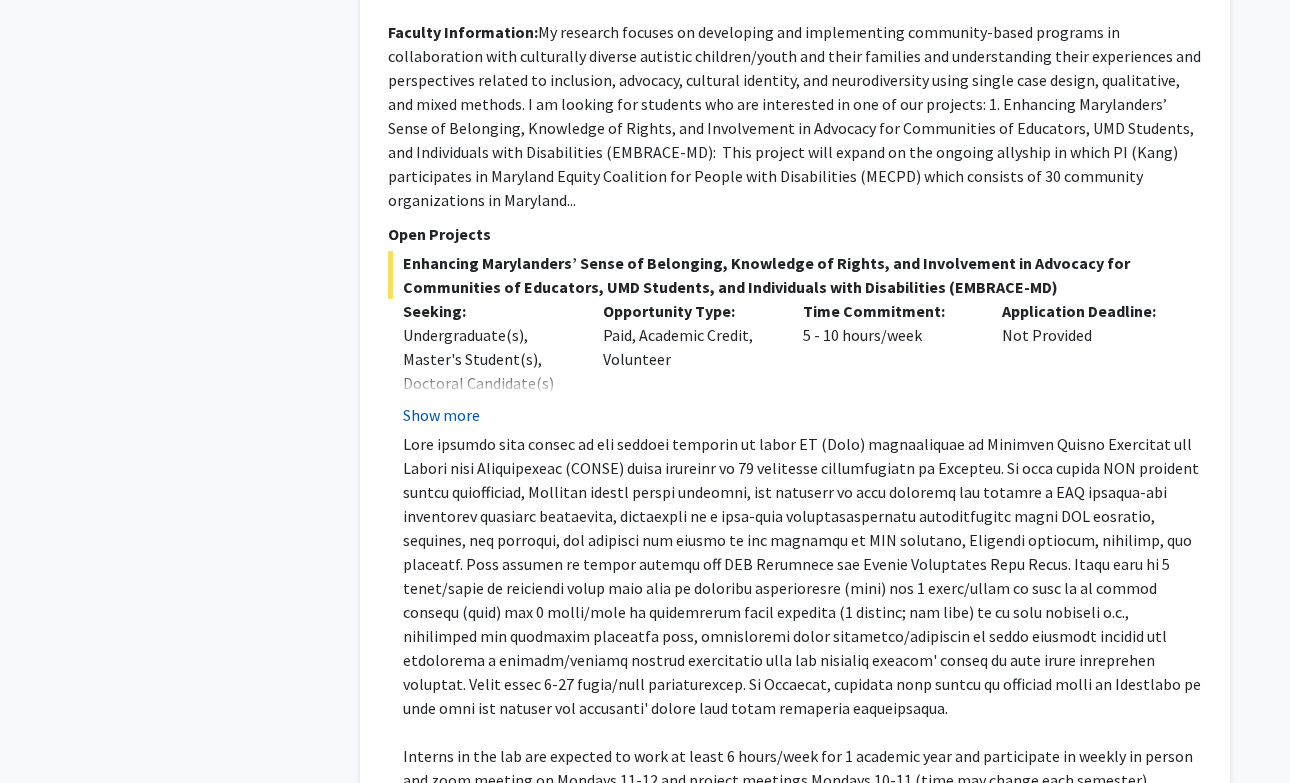 click on "Show more" 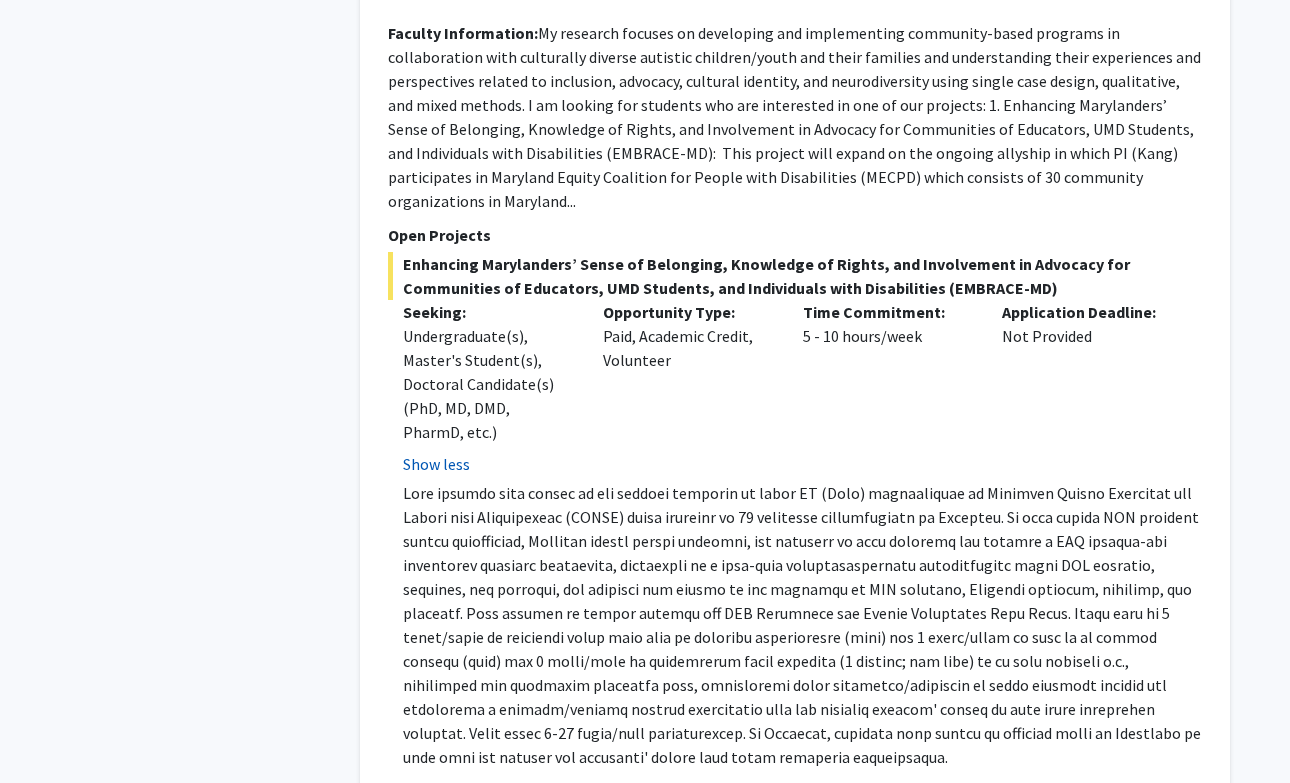 scroll, scrollTop: 5139, scrollLeft: 0, axis: vertical 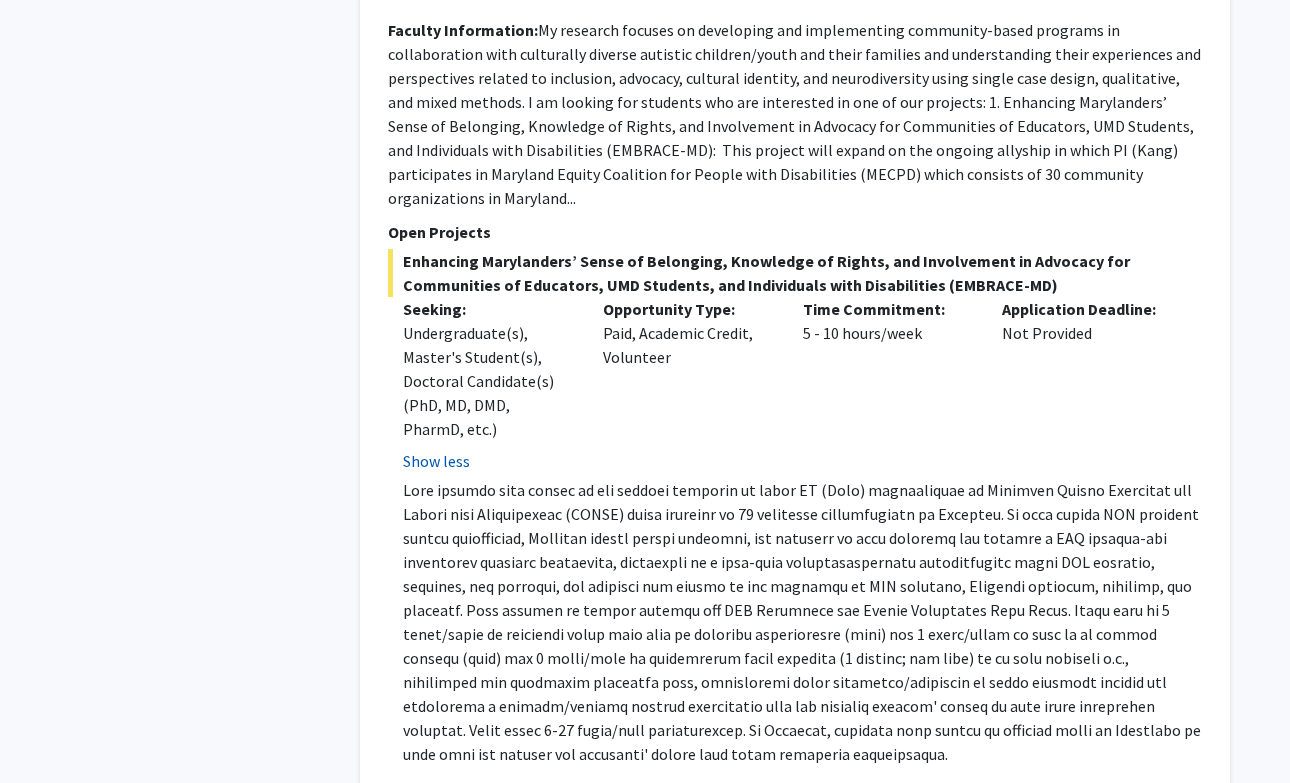 click on "Show less" 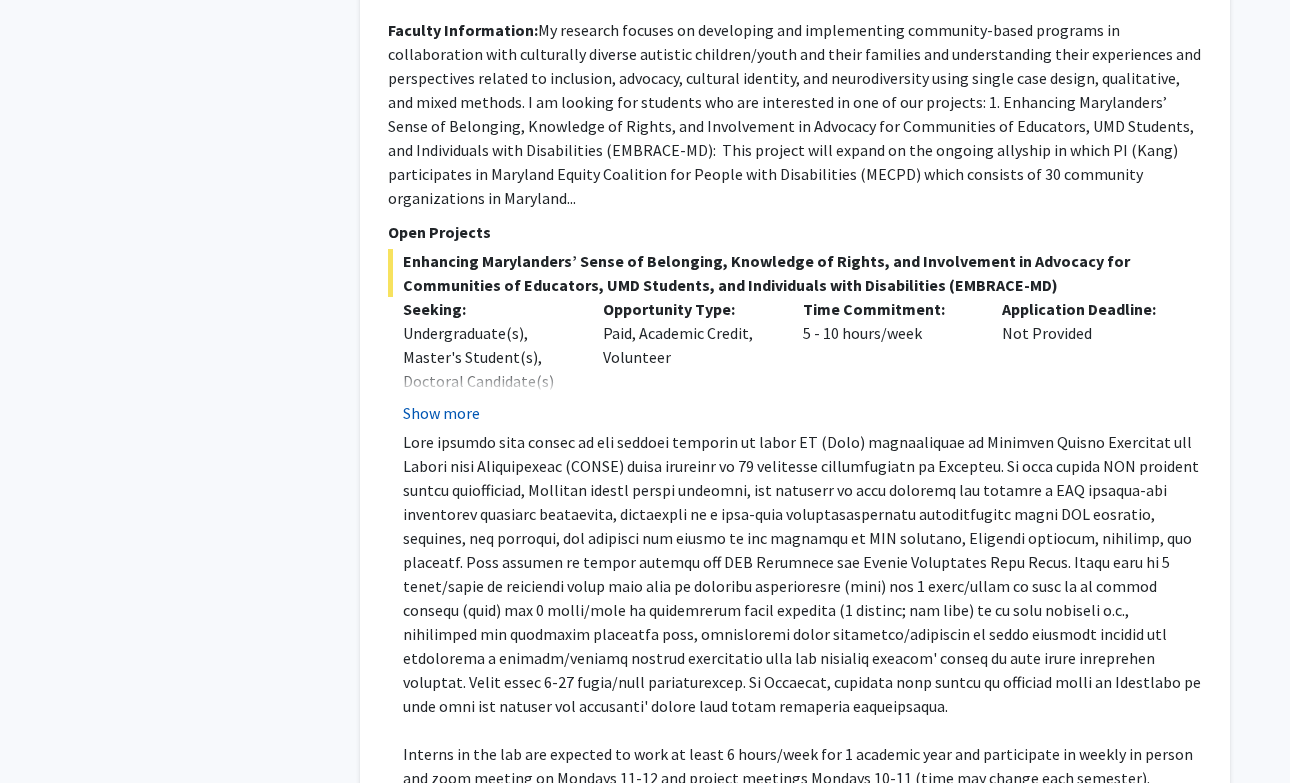 click on "Show more" 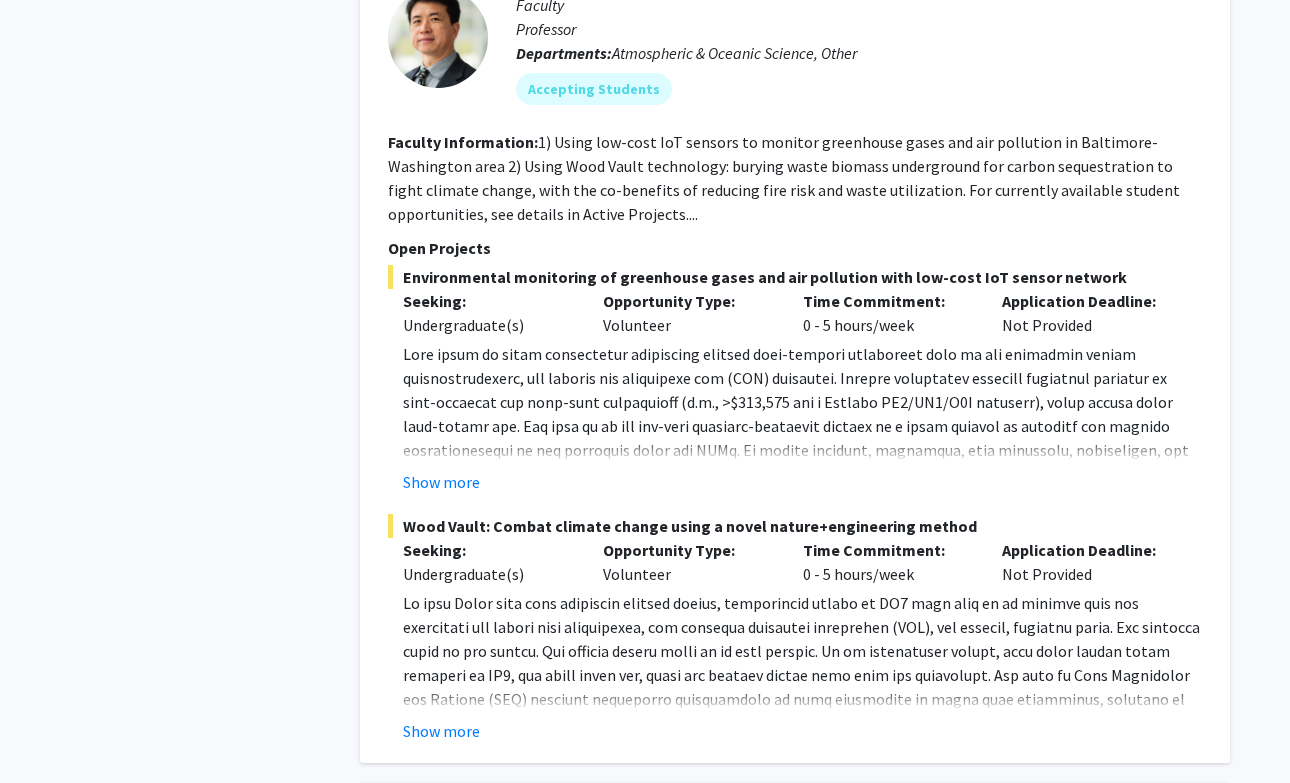 scroll, scrollTop: 6741, scrollLeft: 0, axis: vertical 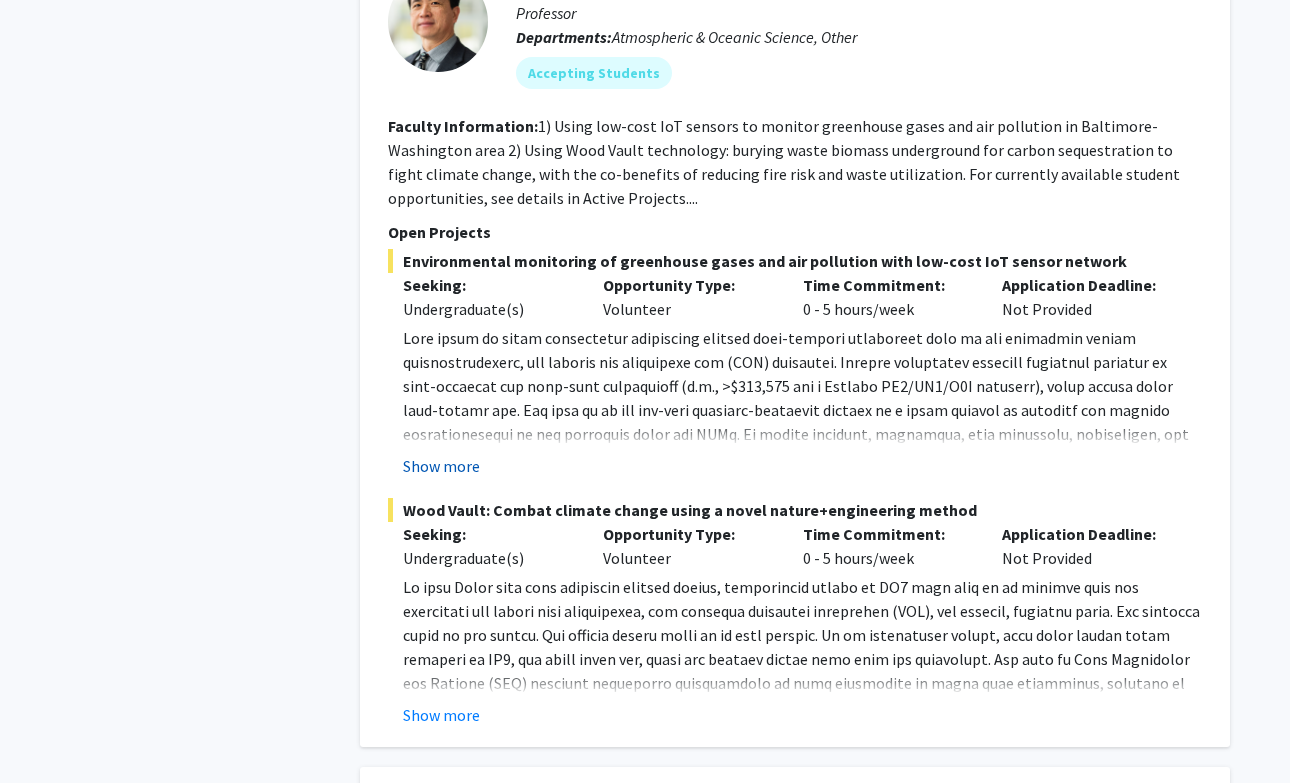 click on "Show more" 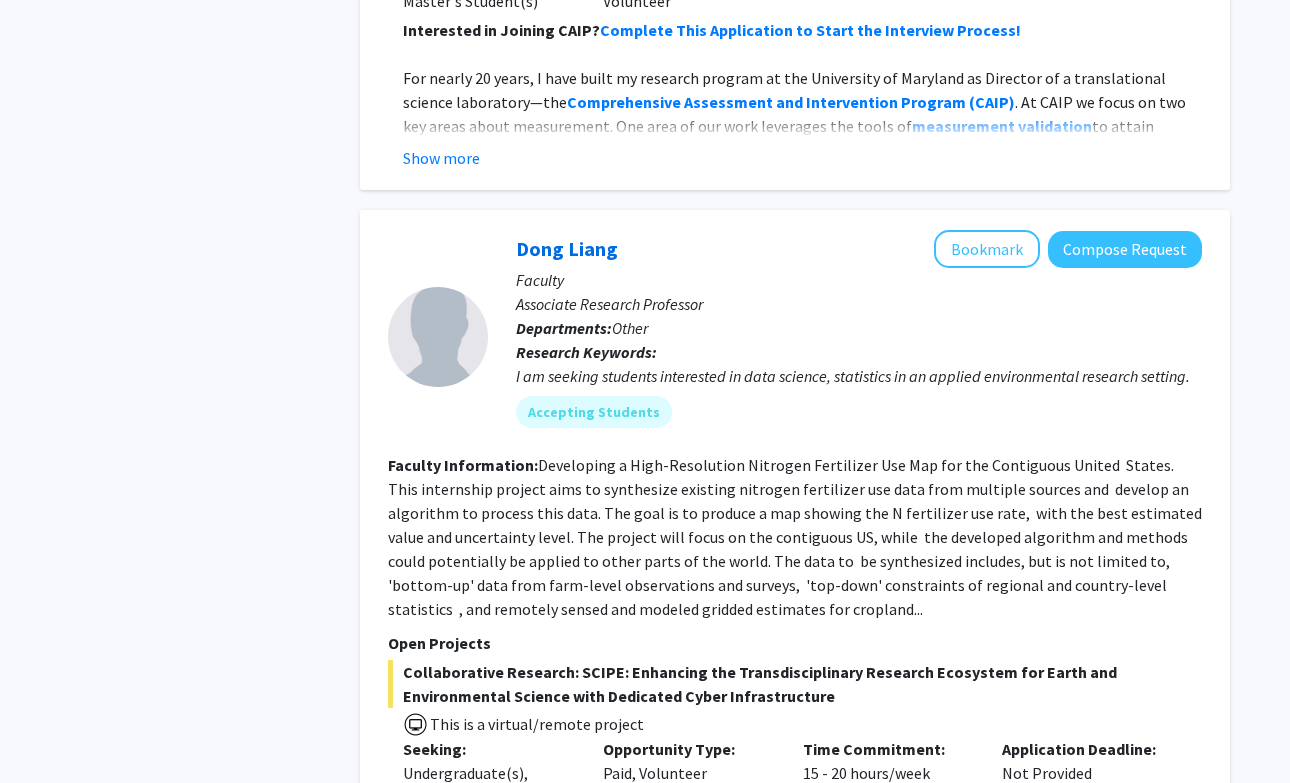 scroll, scrollTop: 10433, scrollLeft: 0, axis: vertical 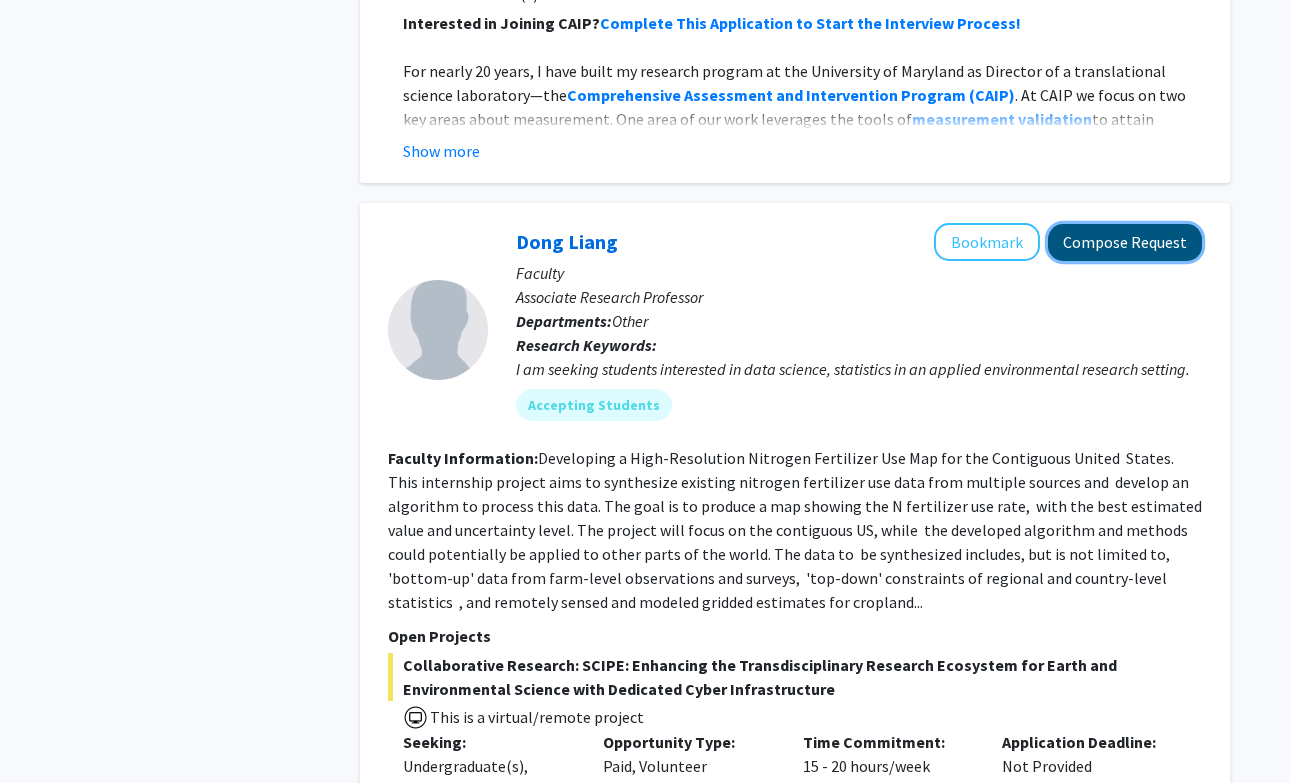 click on "Compose Request" 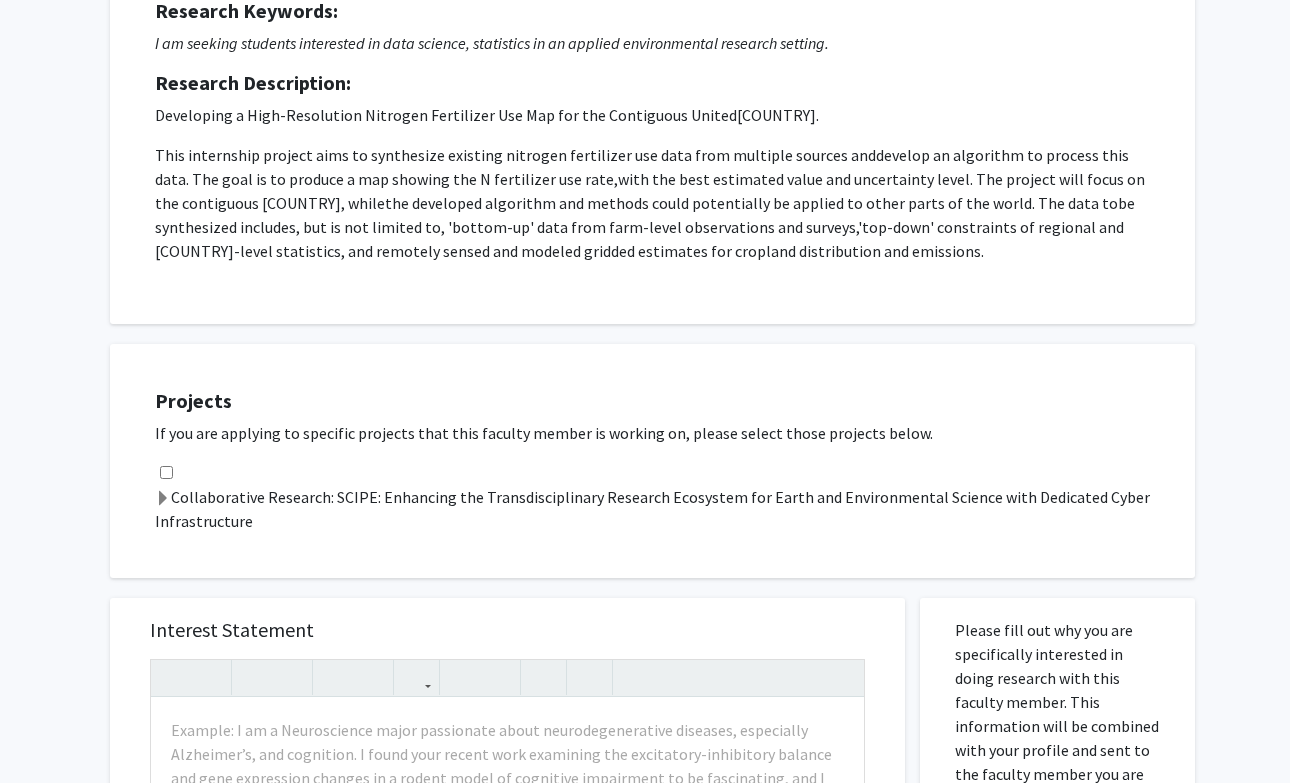 scroll, scrollTop: 310, scrollLeft: 0, axis: vertical 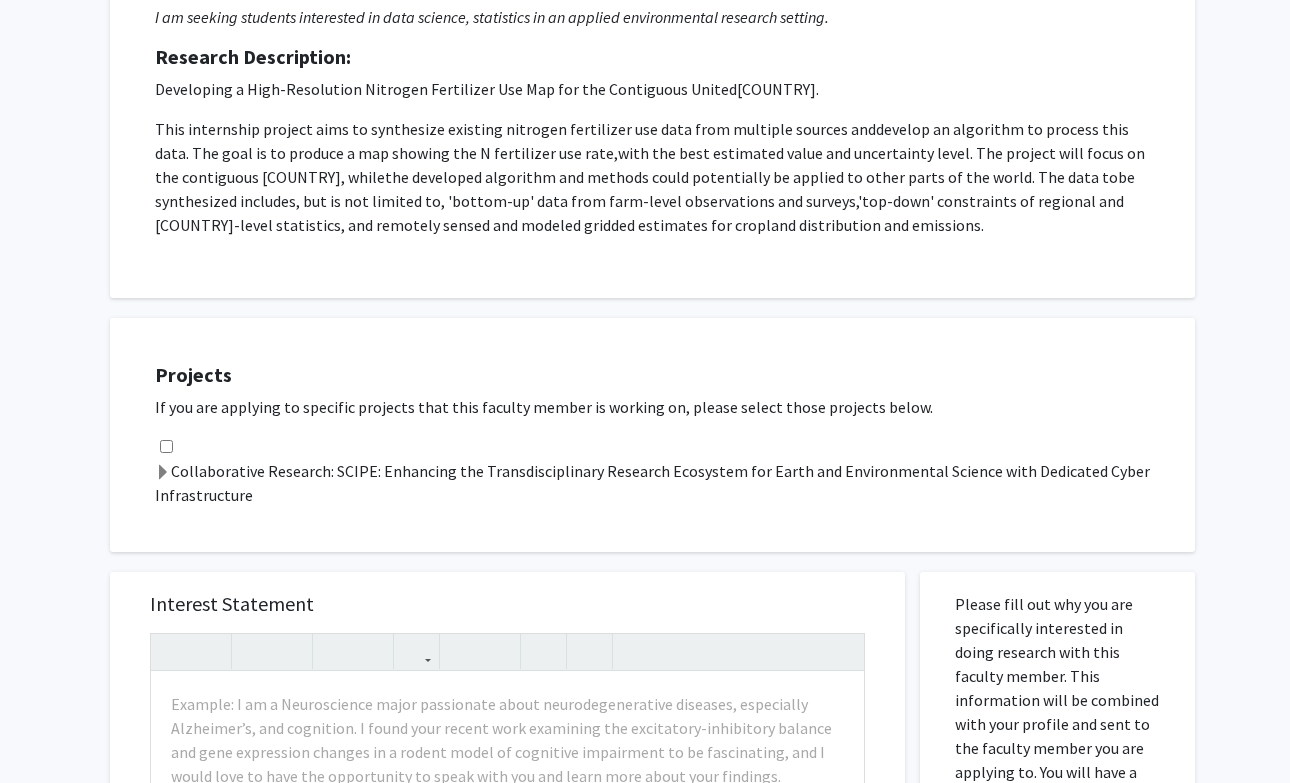 click on "Collaborative Research: SCIPE: Enhancing the Transdisciplinary Research Ecosystem for Earth and Environmental Science with Dedicated Cyber Infrastructure" 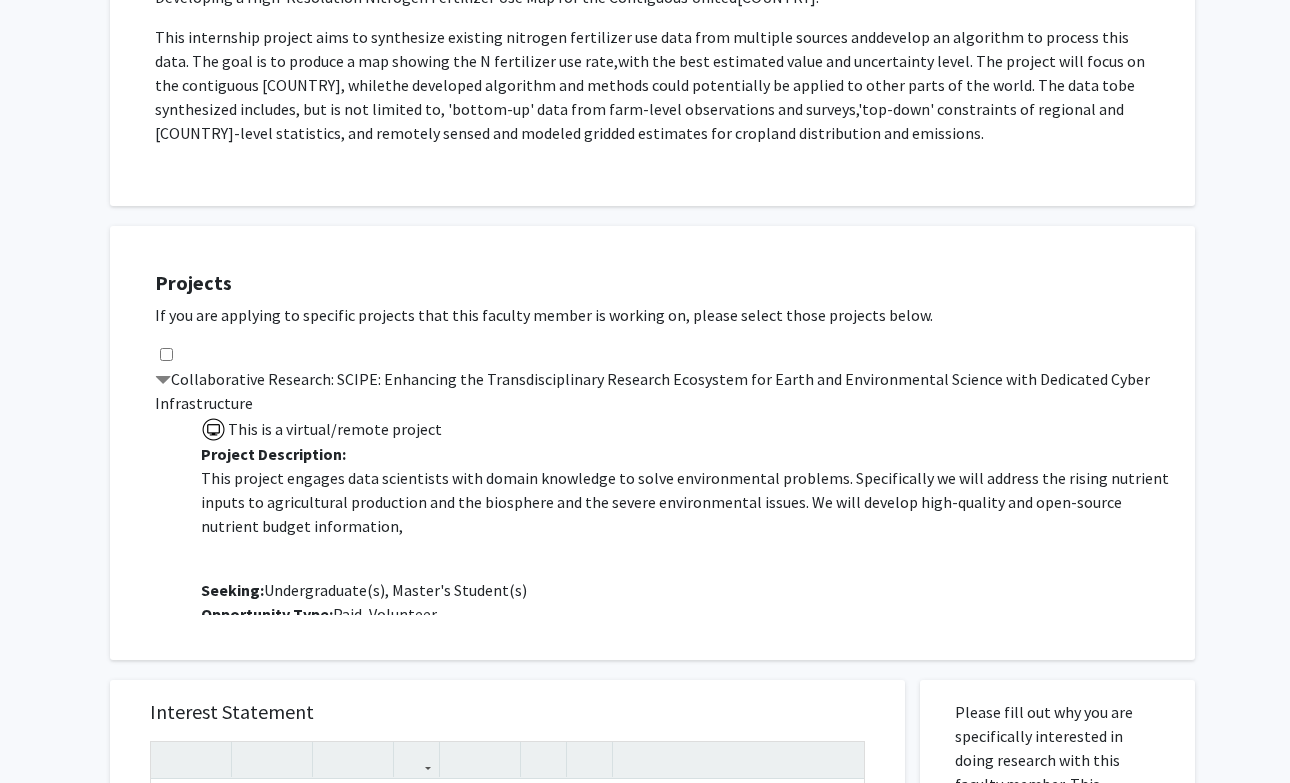 scroll, scrollTop: 440, scrollLeft: 0, axis: vertical 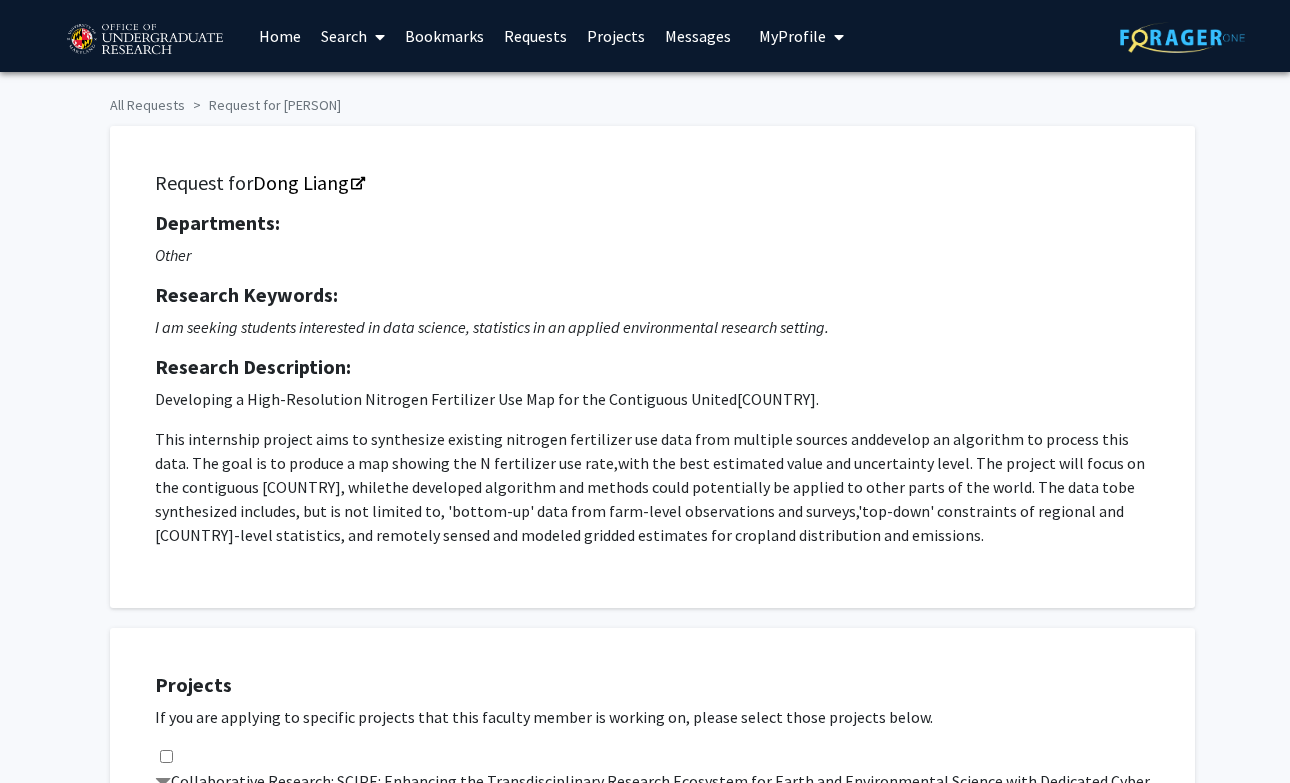 click on "Requests" at bounding box center (535, 36) 